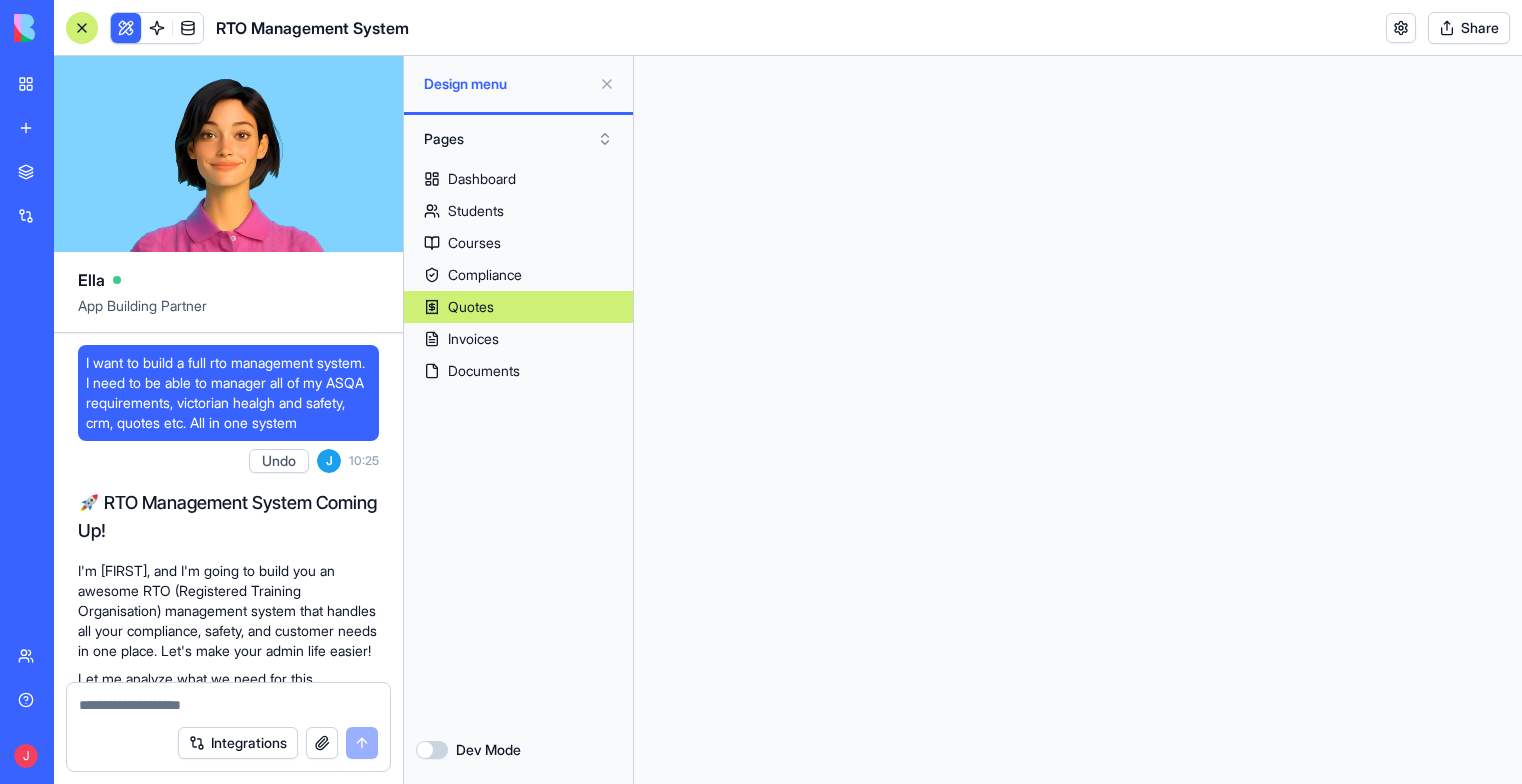 scroll, scrollTop: 0, scrollLeft: 0, axis: both 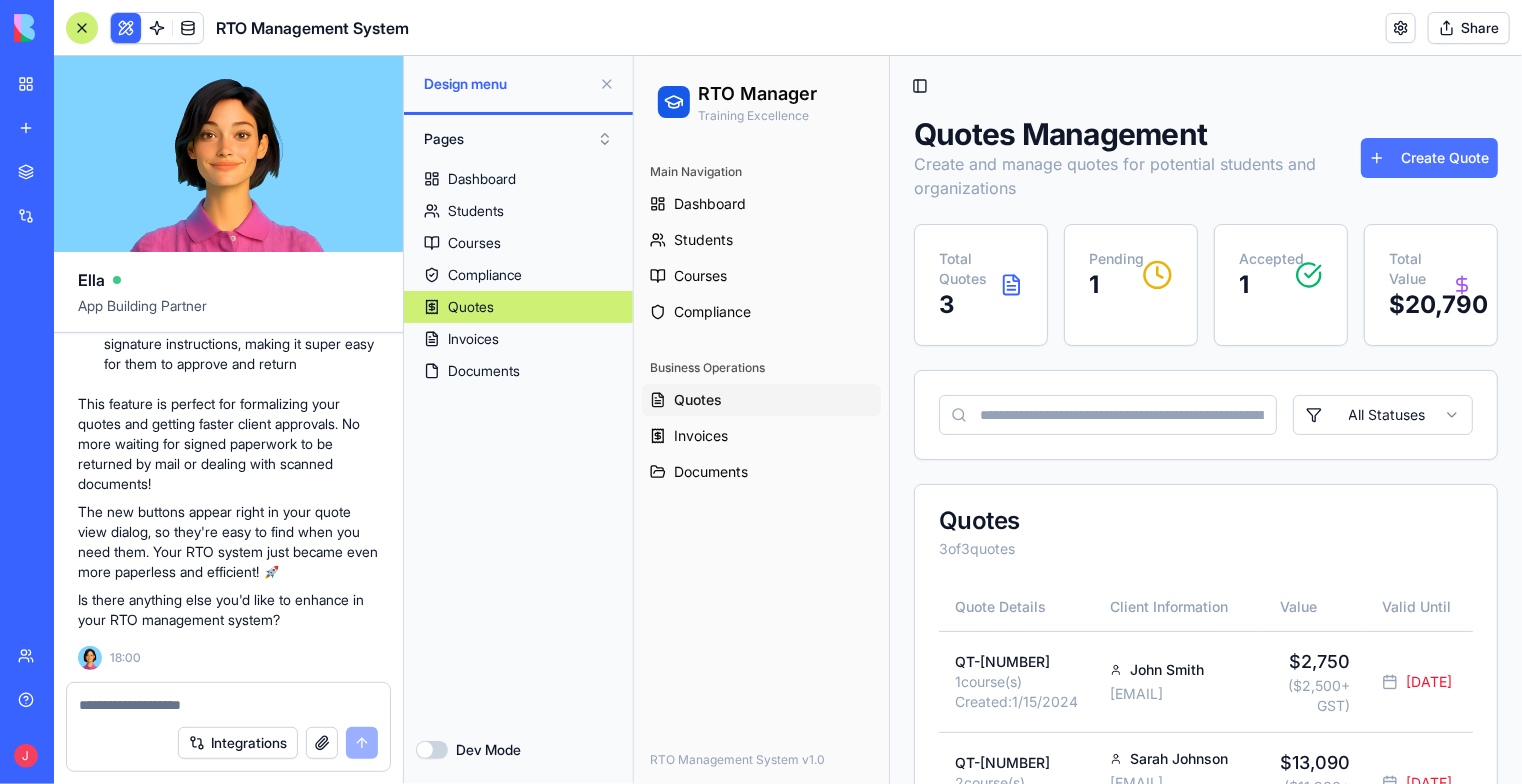 click on "Create Quote" at bounding box center (1428, 157) 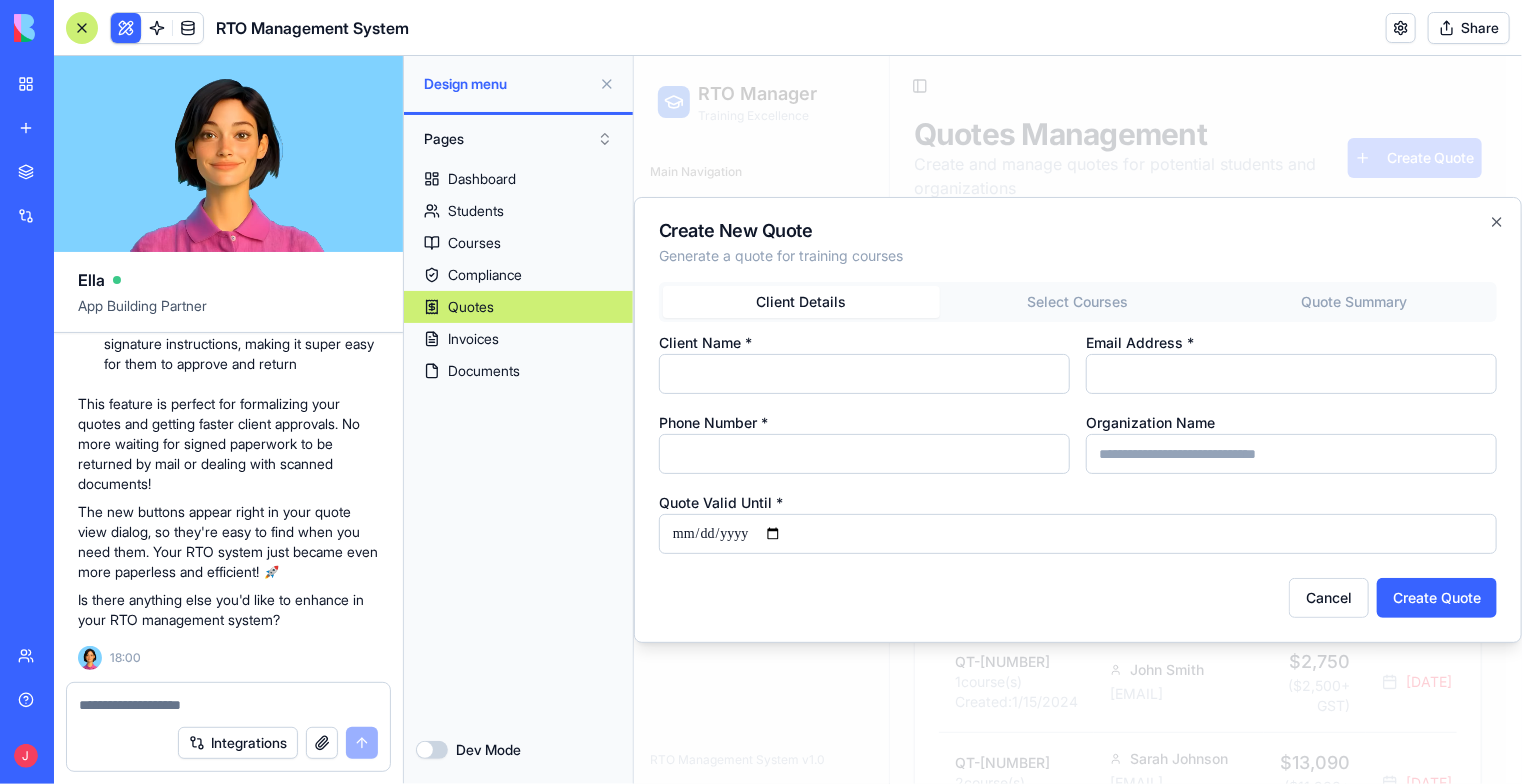 click on "Client Name *" at bounding box center [863, 373] 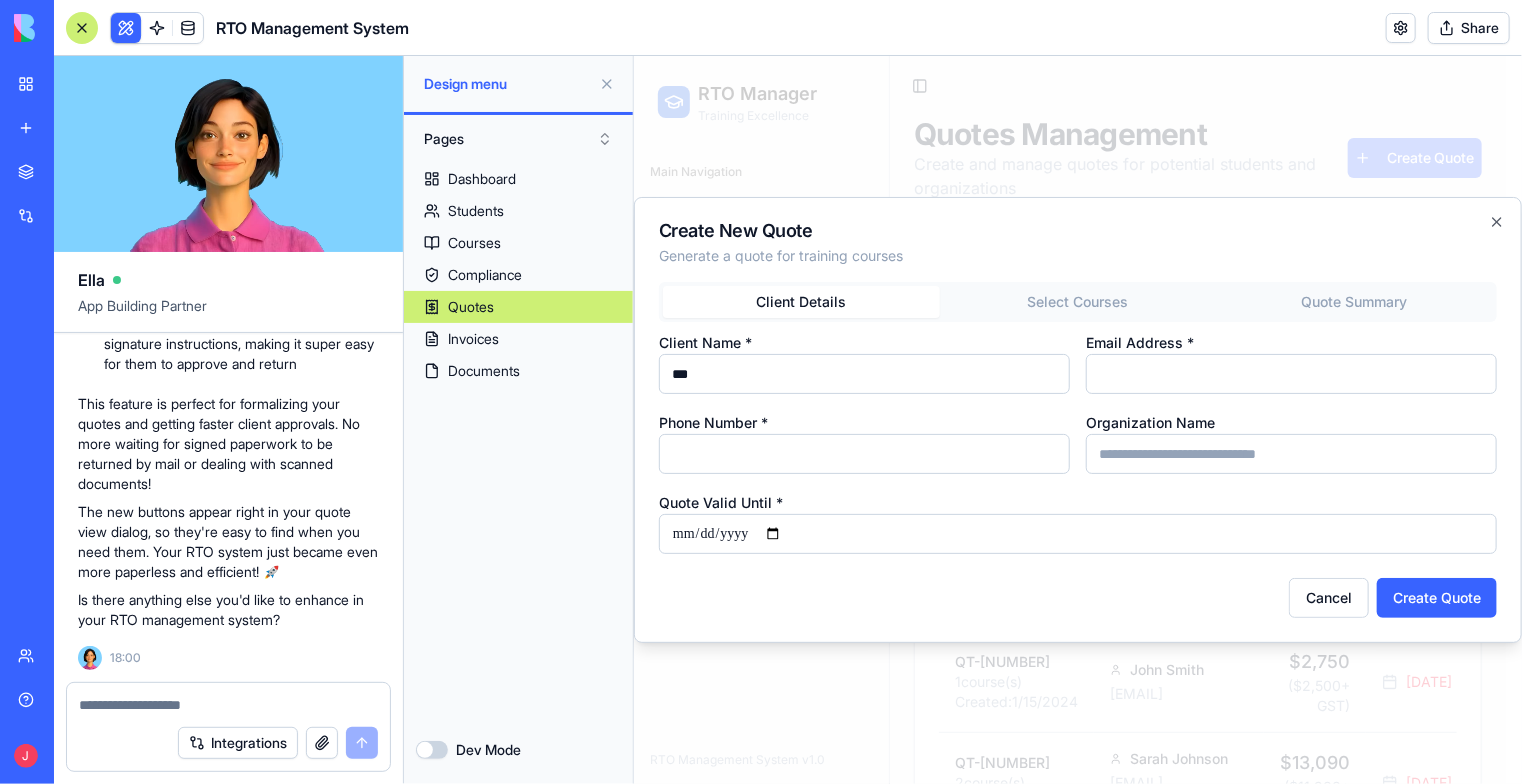 type on "***" 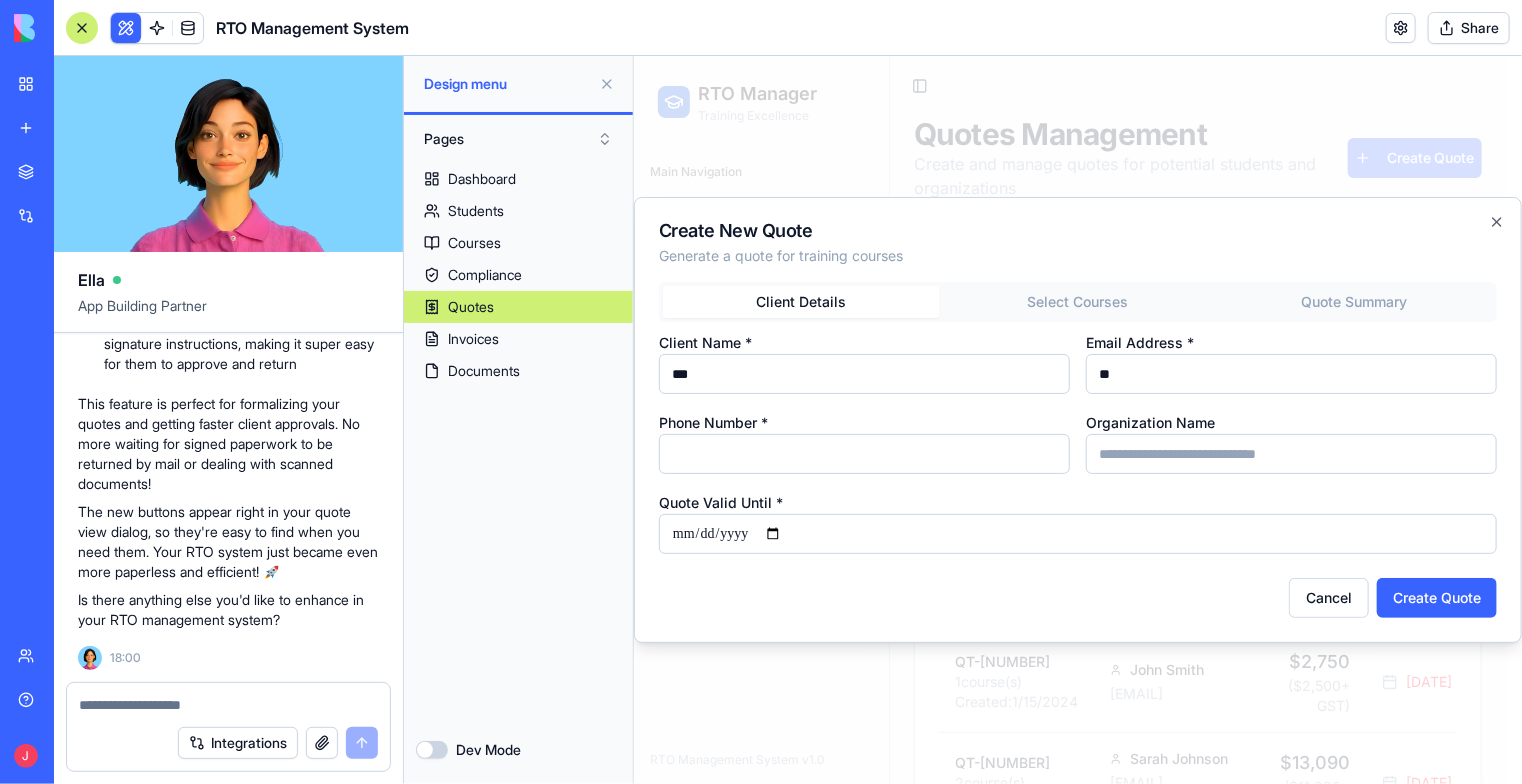 type on "*" 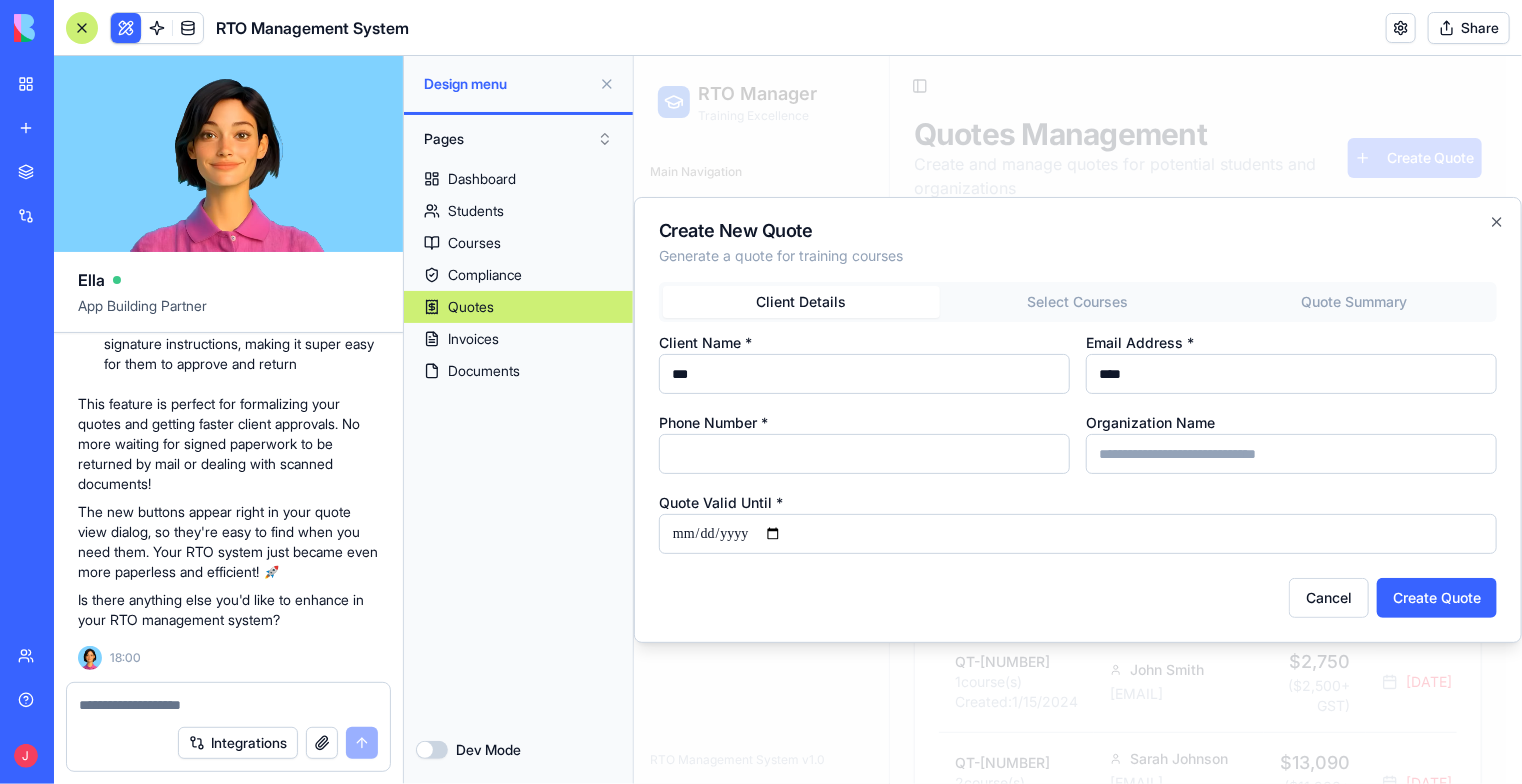 type on "**********" 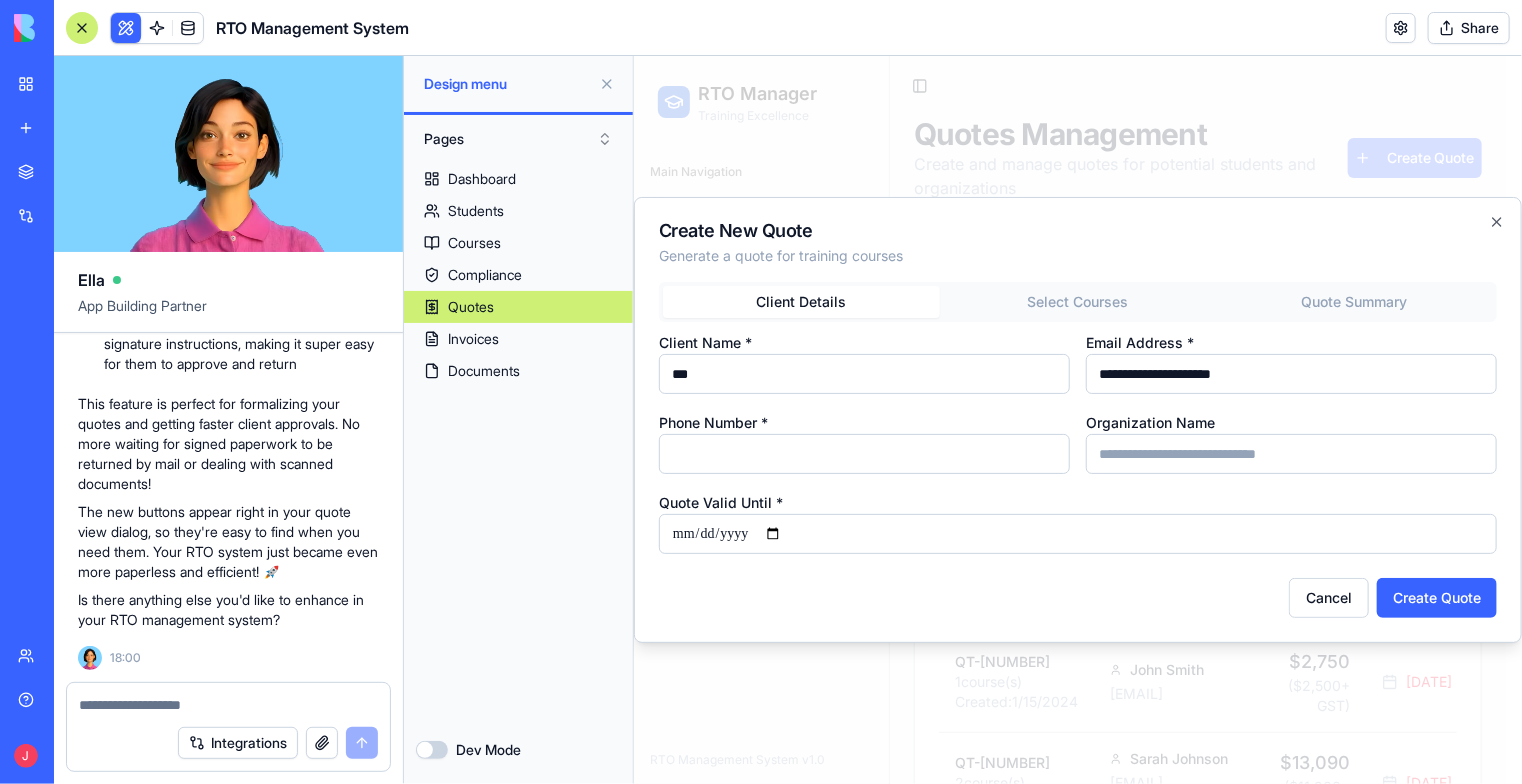 click on "Phone Number *" at bounding box center [863, 453] 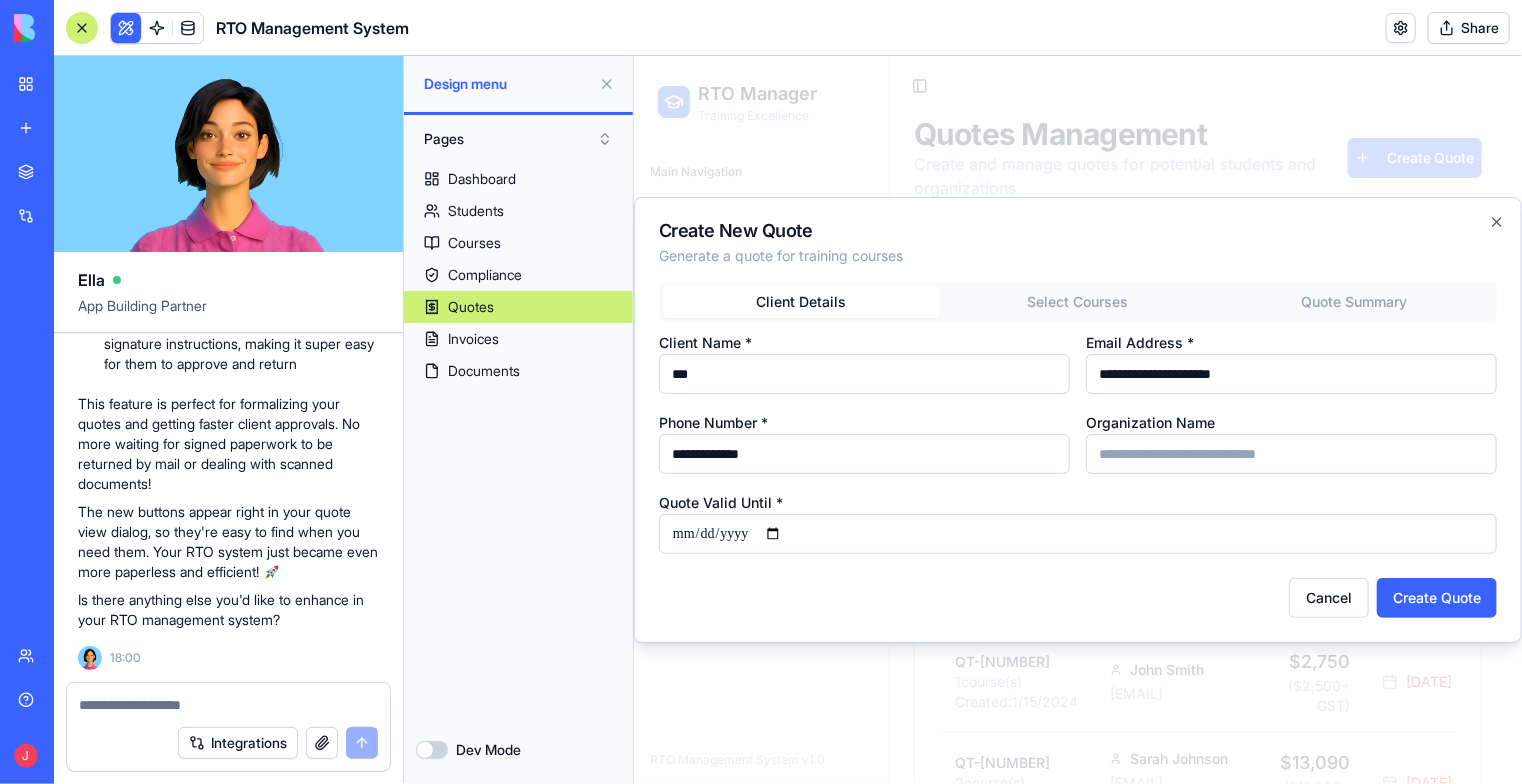 type on "**********" 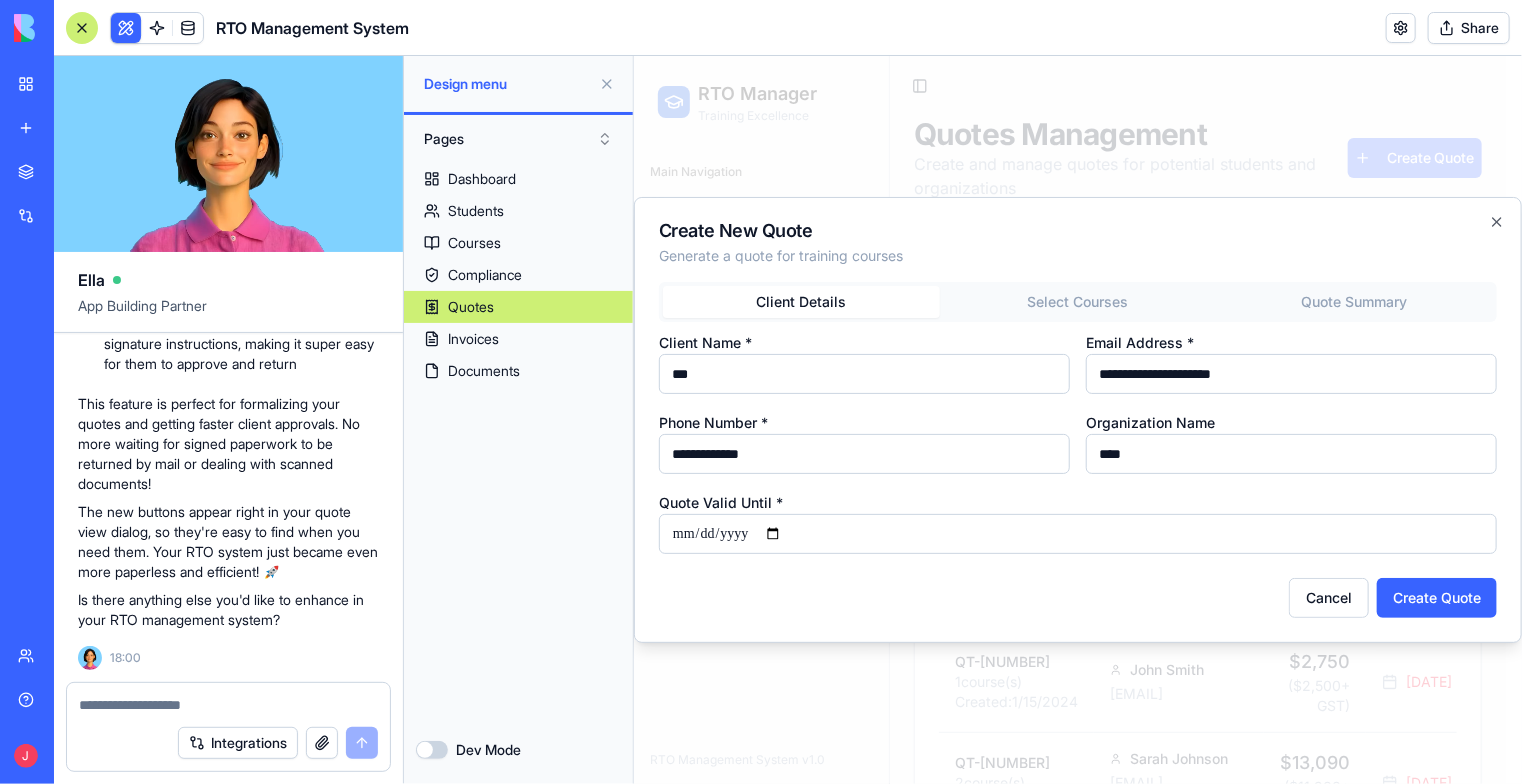 type on "****" 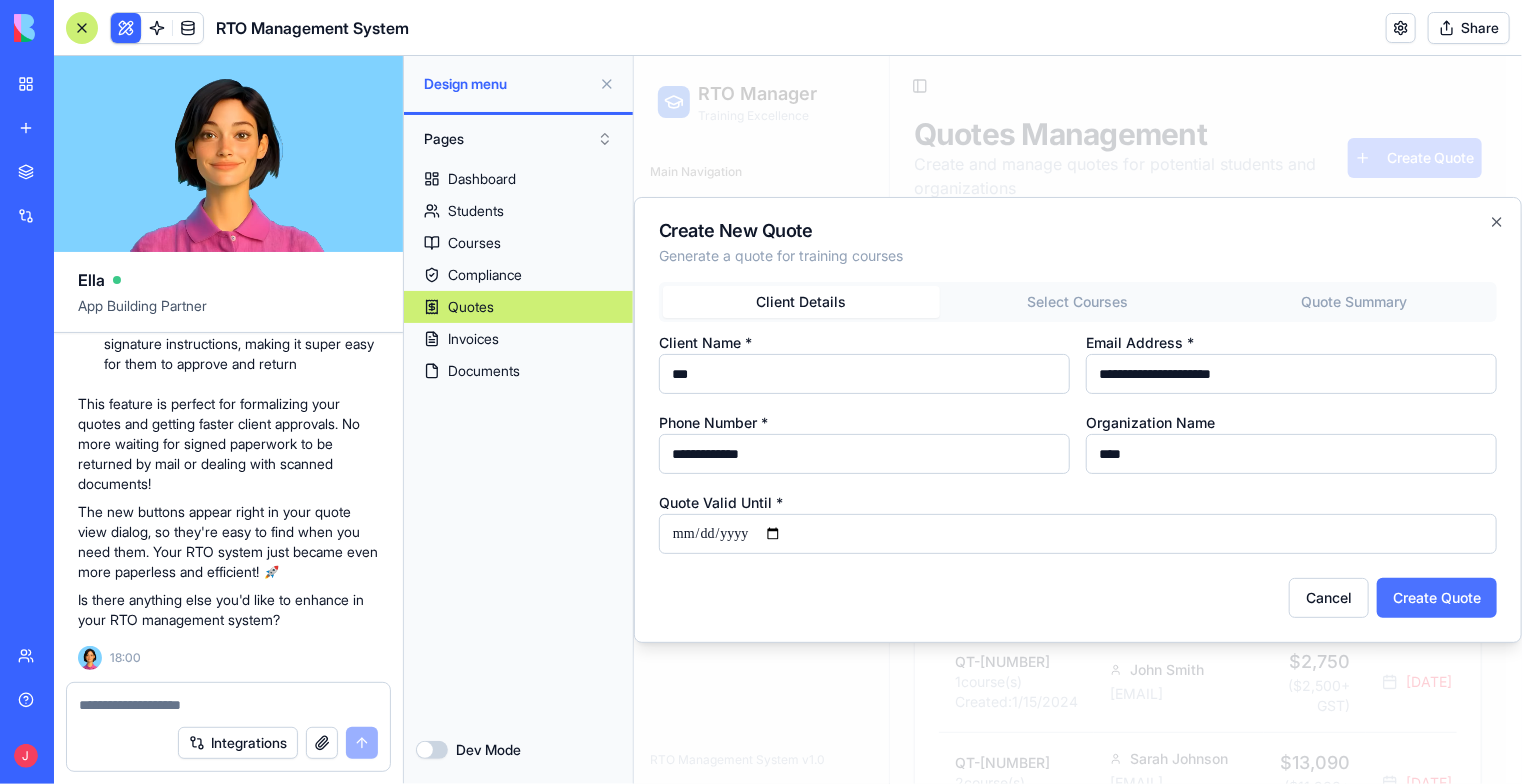 click on "Create Quote" at bounding box center [1436, 597] 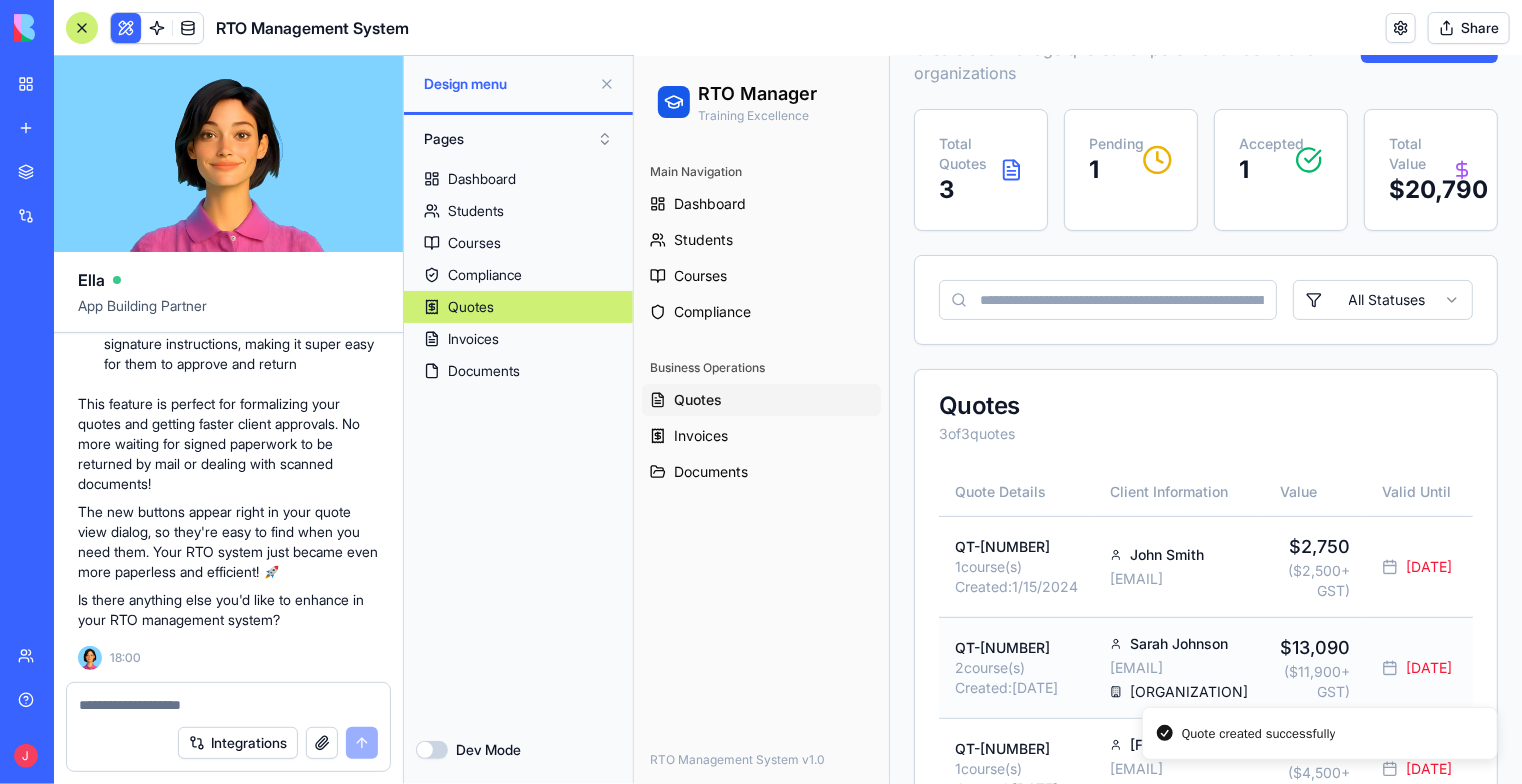 scroll, scrollTop: 400, scrollLeft: 0, axis: vertical 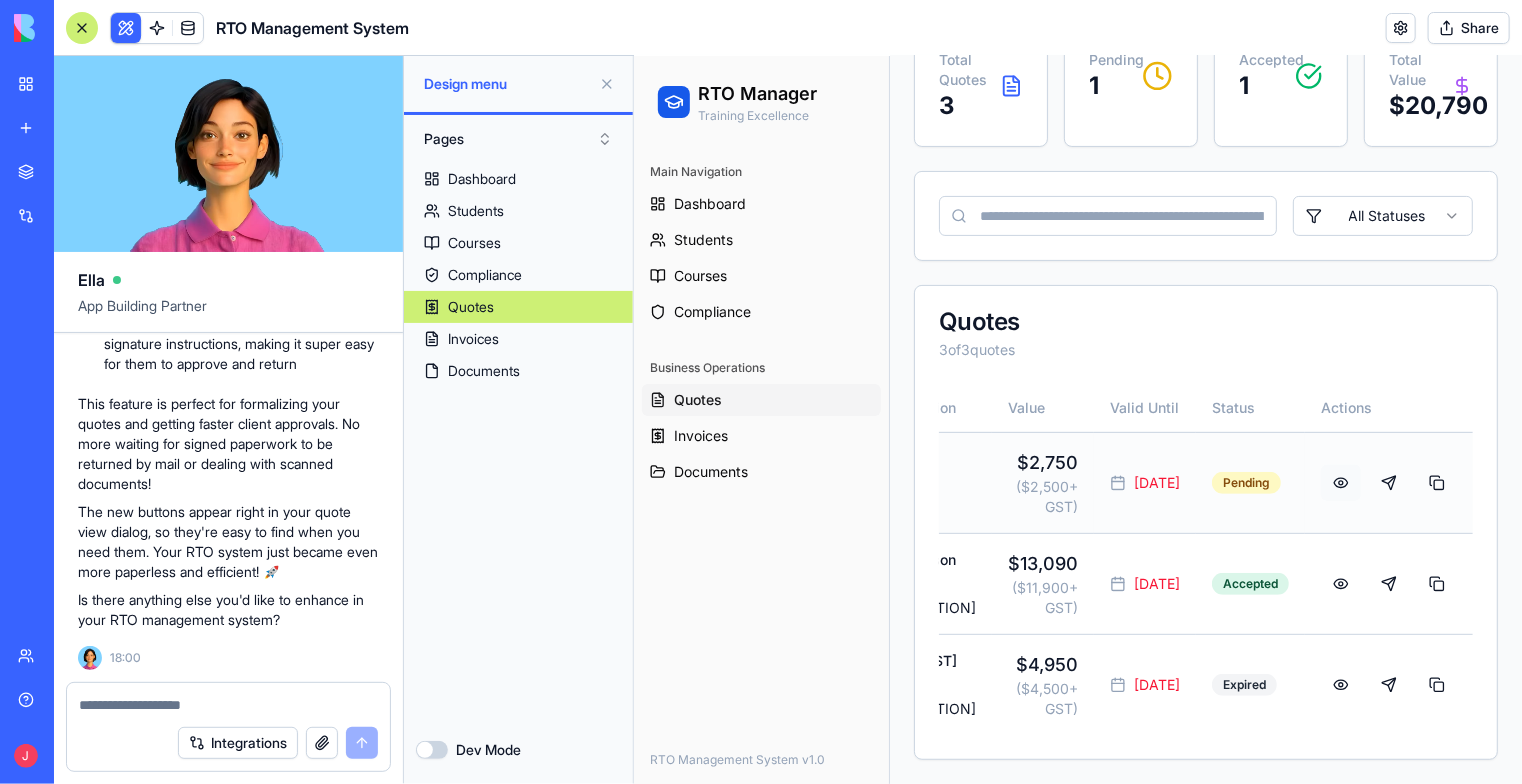 click at bounding box center [1340, 482] 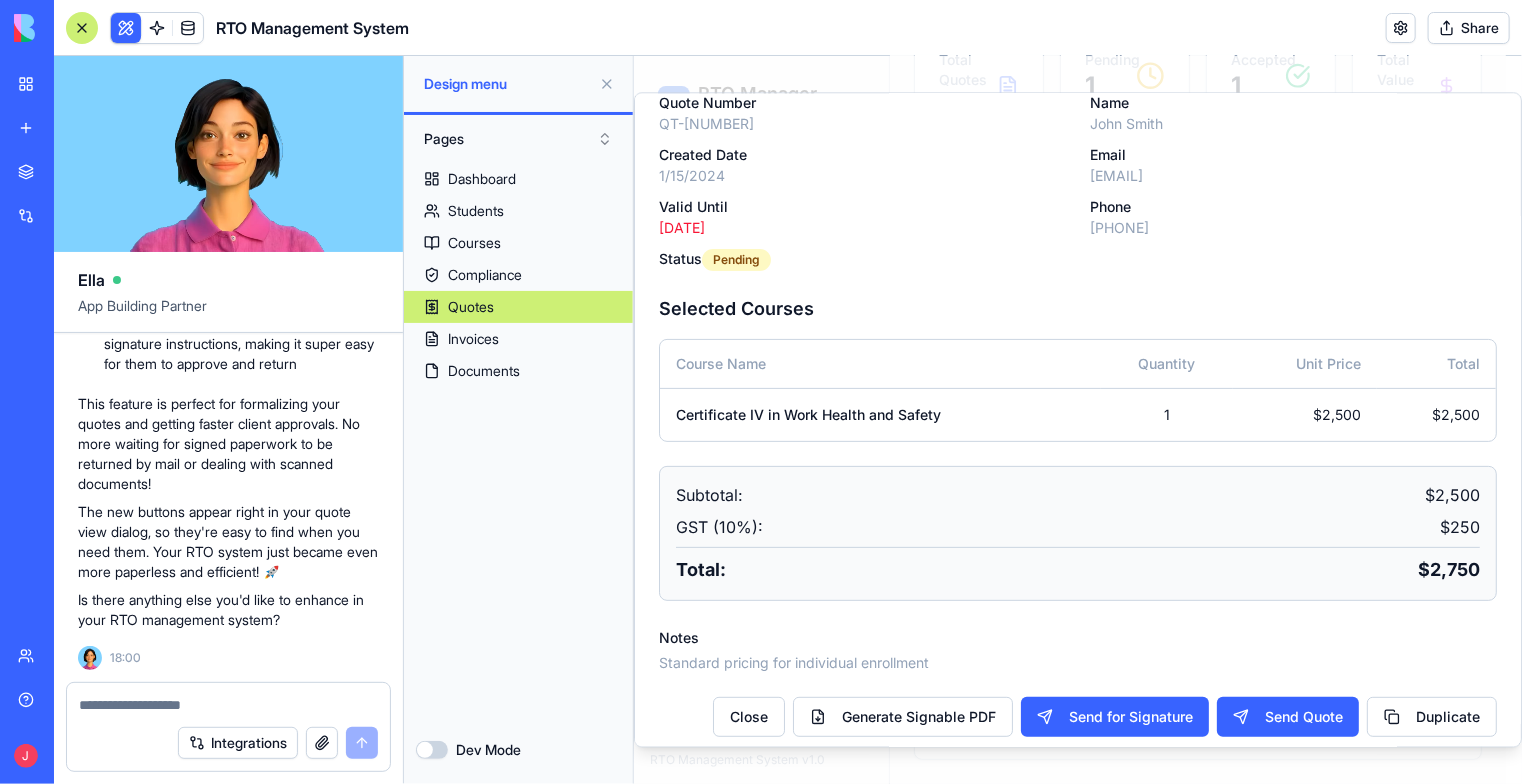 scroll, scrollTop: 143, scrollLeft: 0, axis: vertical 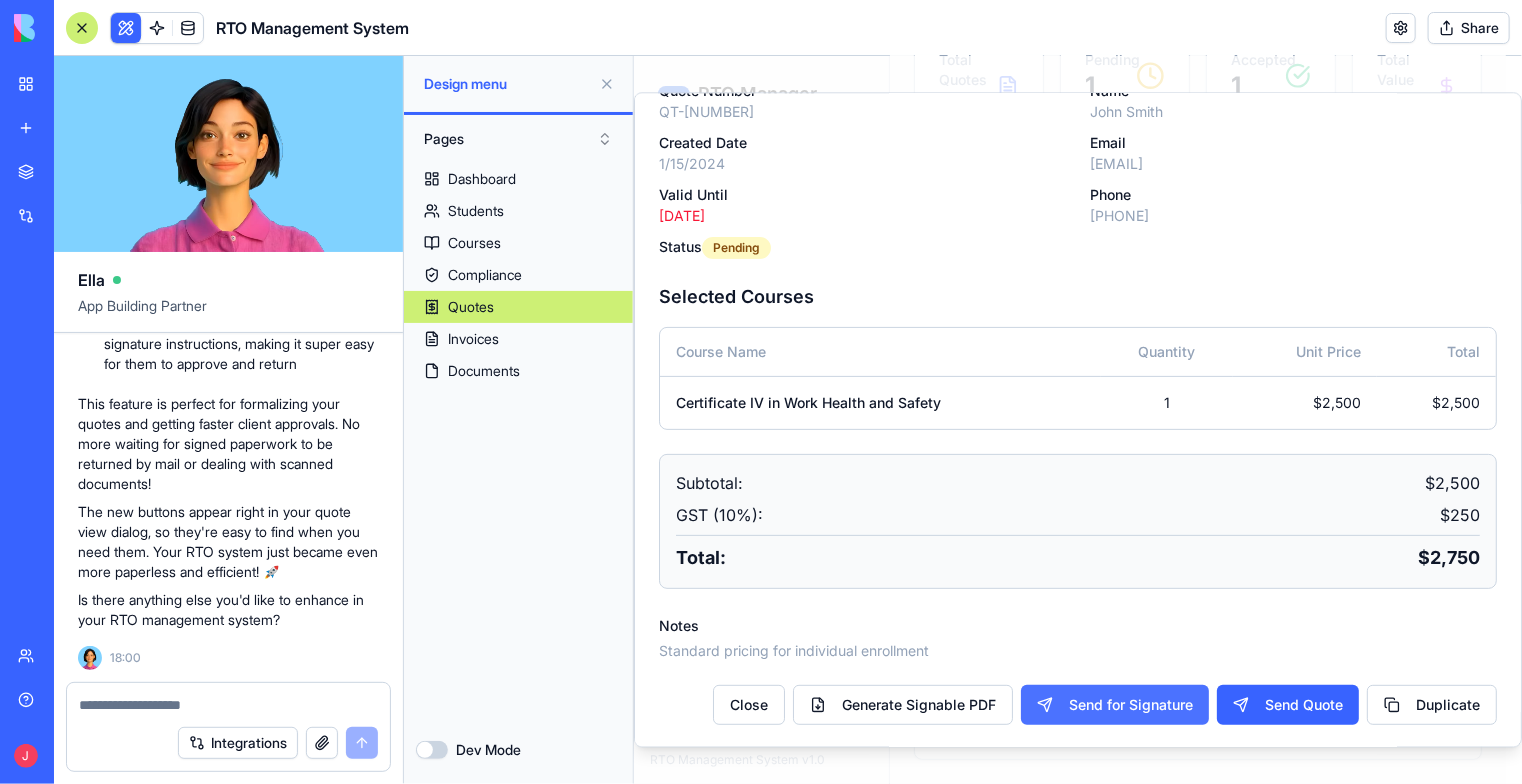 click on "Send for Signature" at bounding box center (1114, 704) 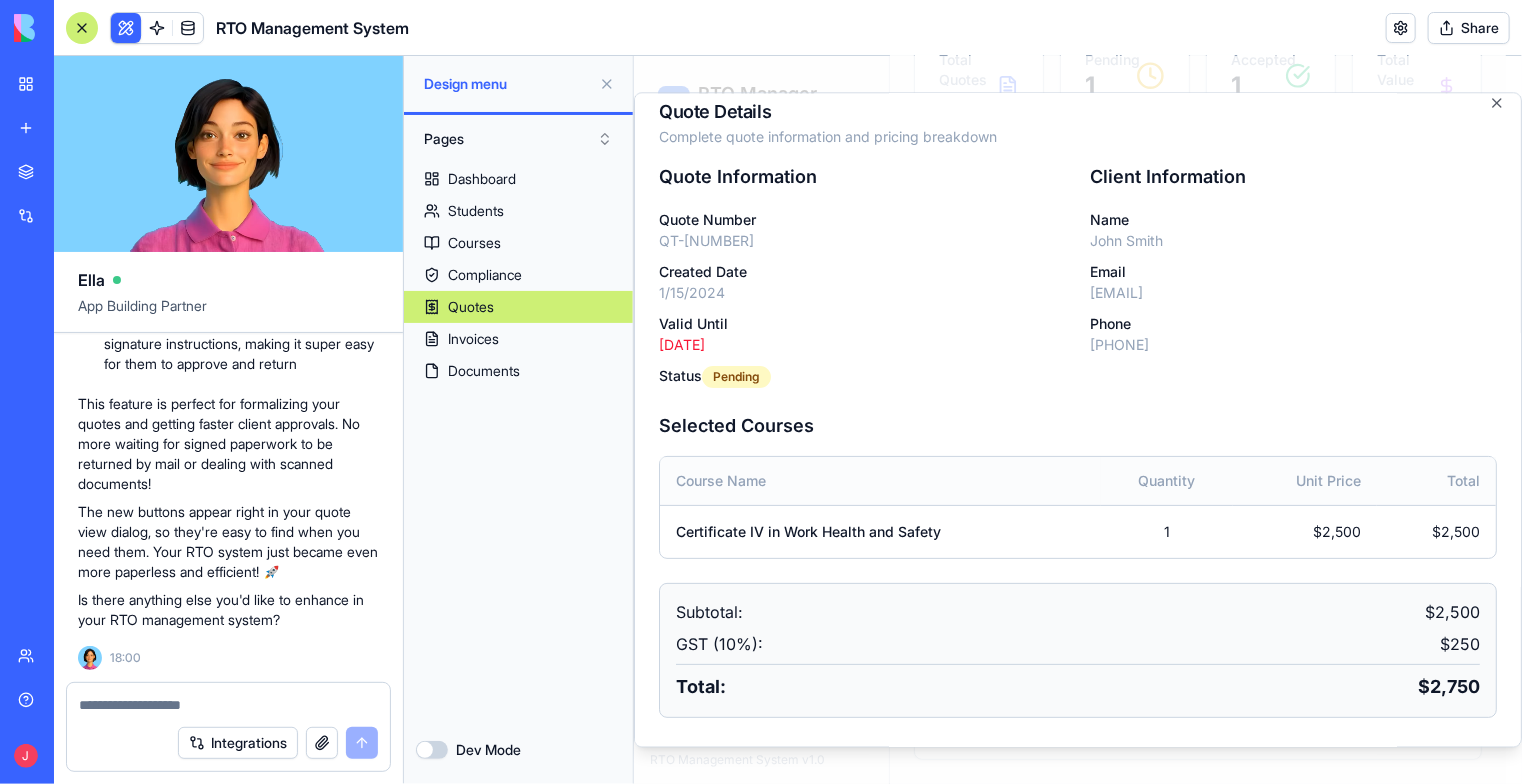 scroll, scrollTop: 0, scrollLeft: 0, axis: both 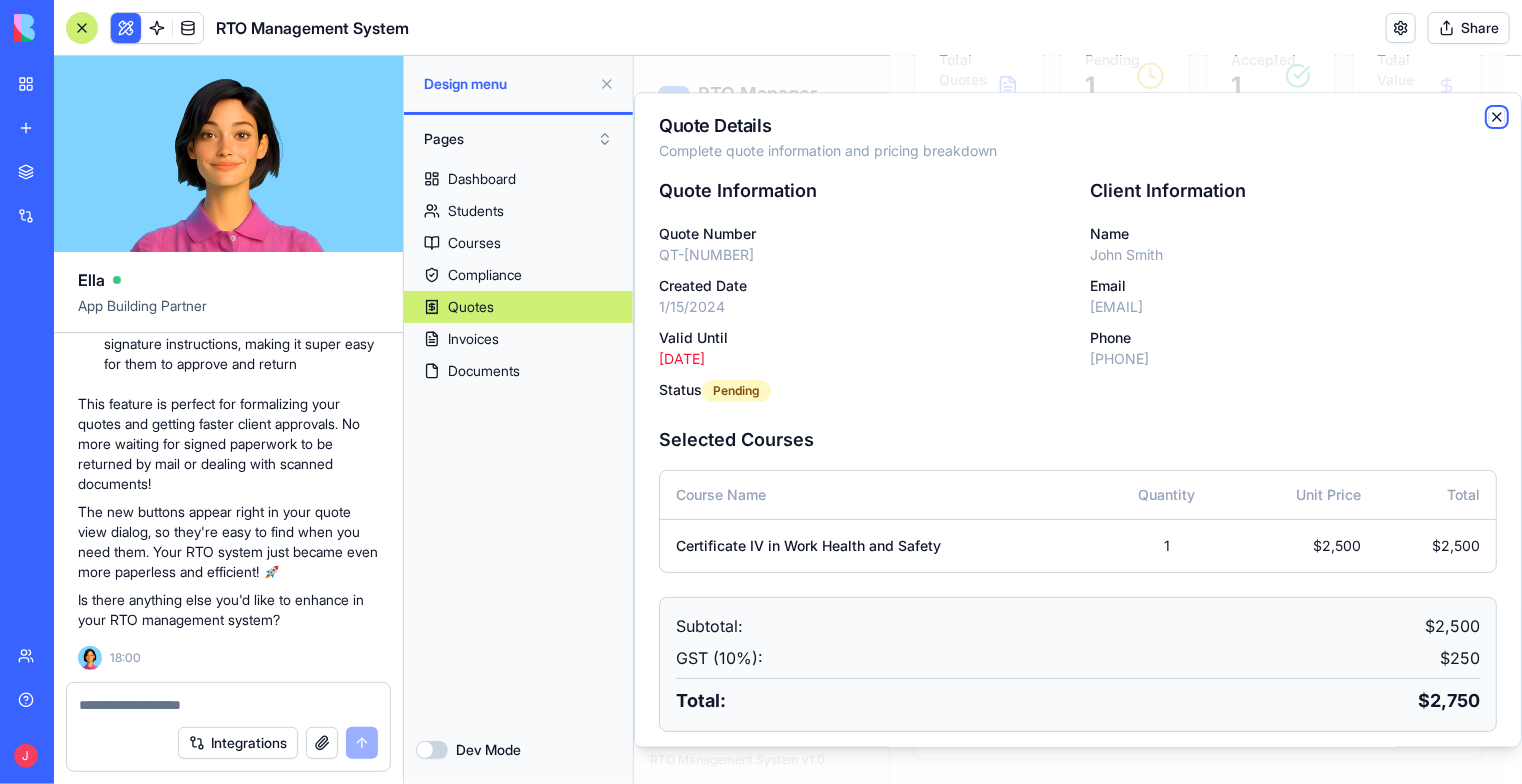 click 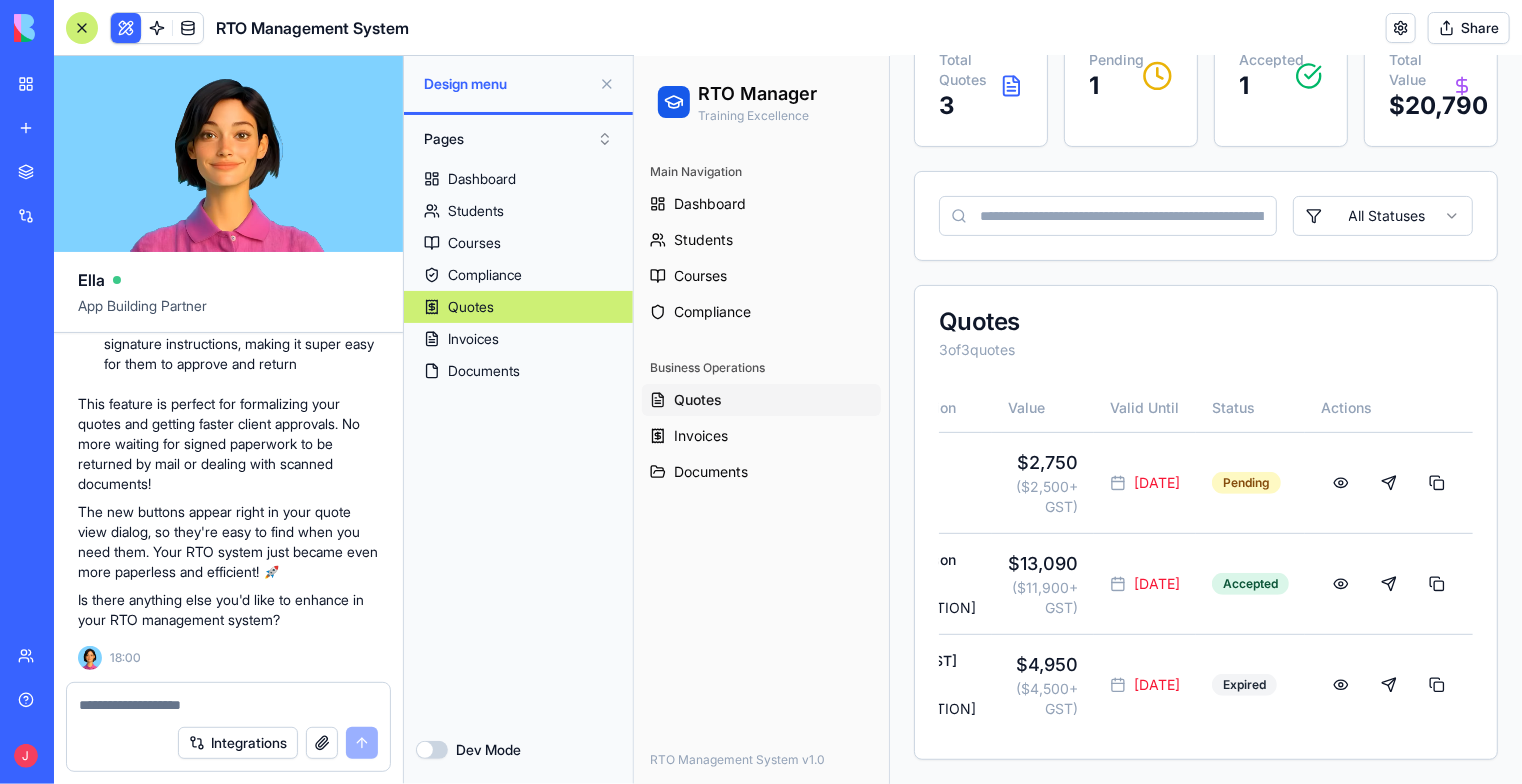 scroll, scrollTop: 0, scrollLeft: 285, axis: horizontal 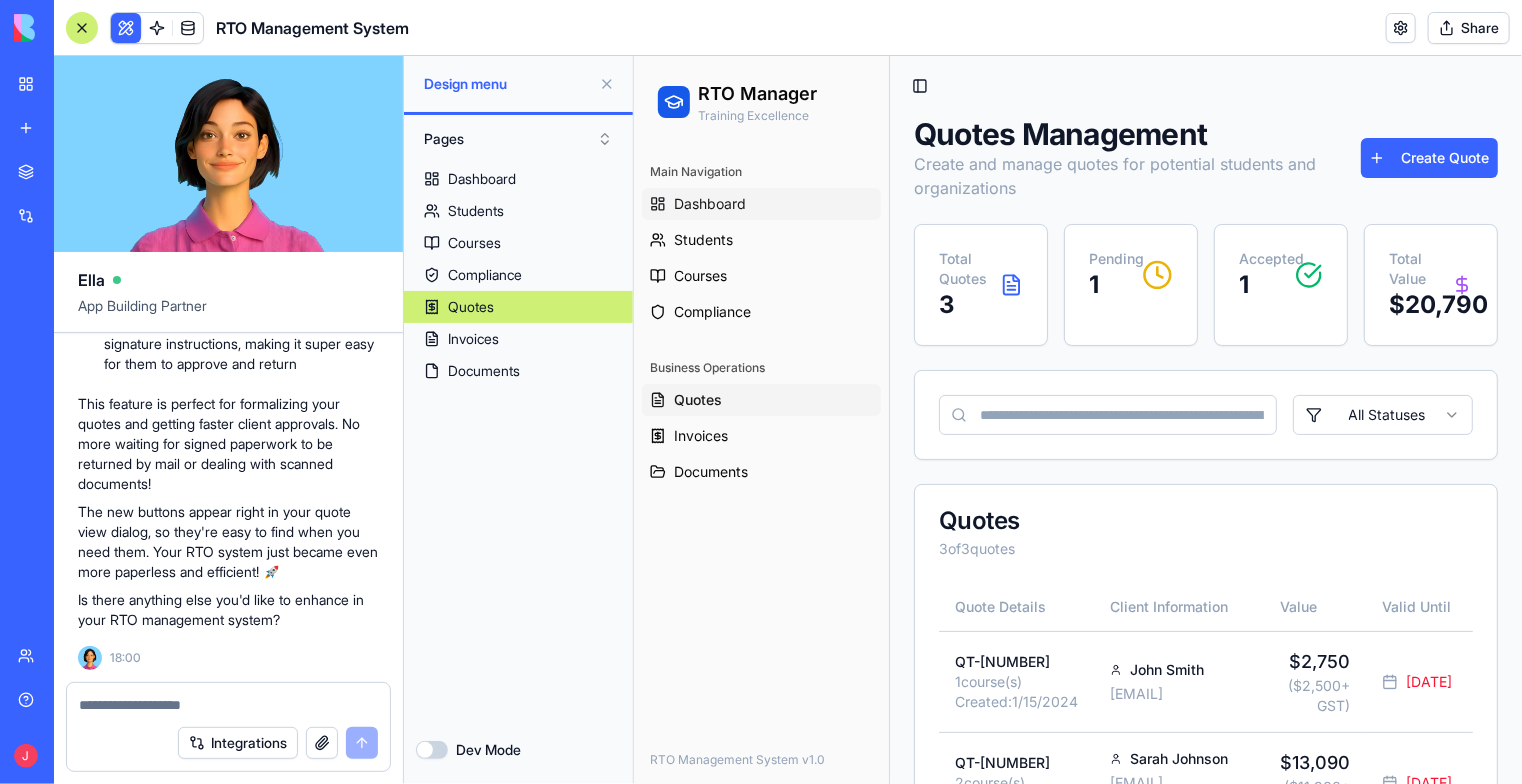 click on "Dashboard" at bounding box center (709, 203) 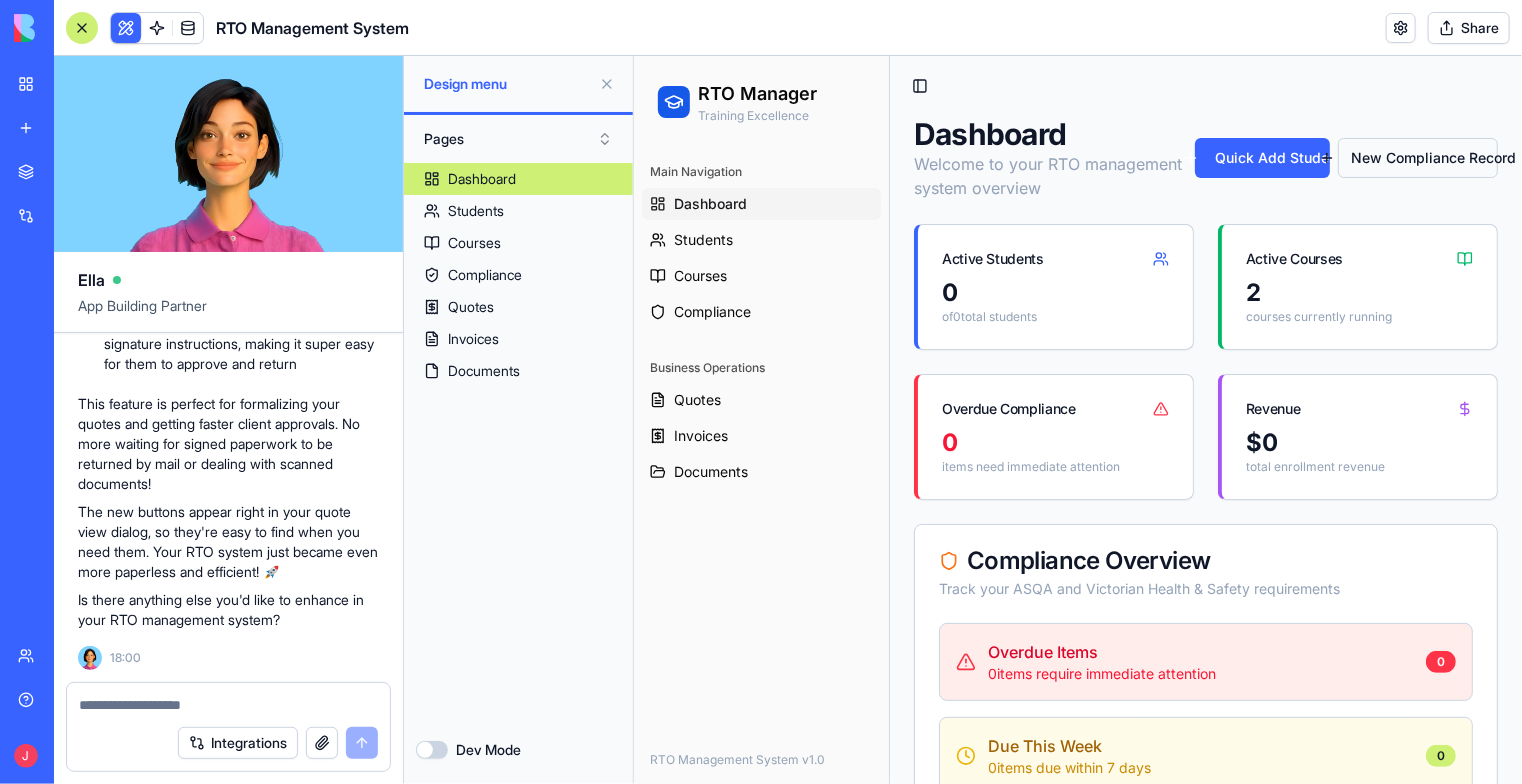 click on "New Compliance Record" at bounding box center (1417, 157) 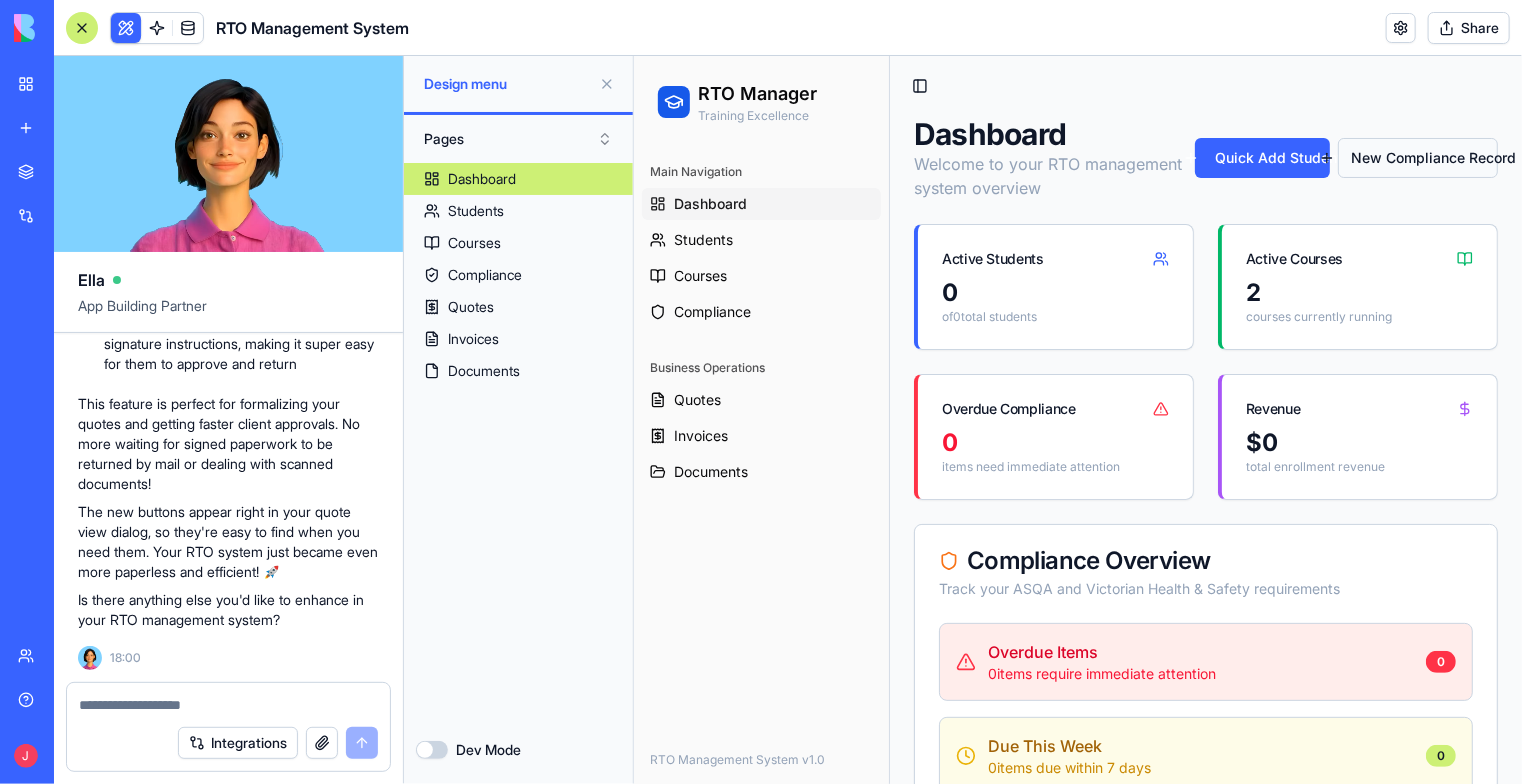 click on "New Compliance Record" at bounding box center (1417, 157) 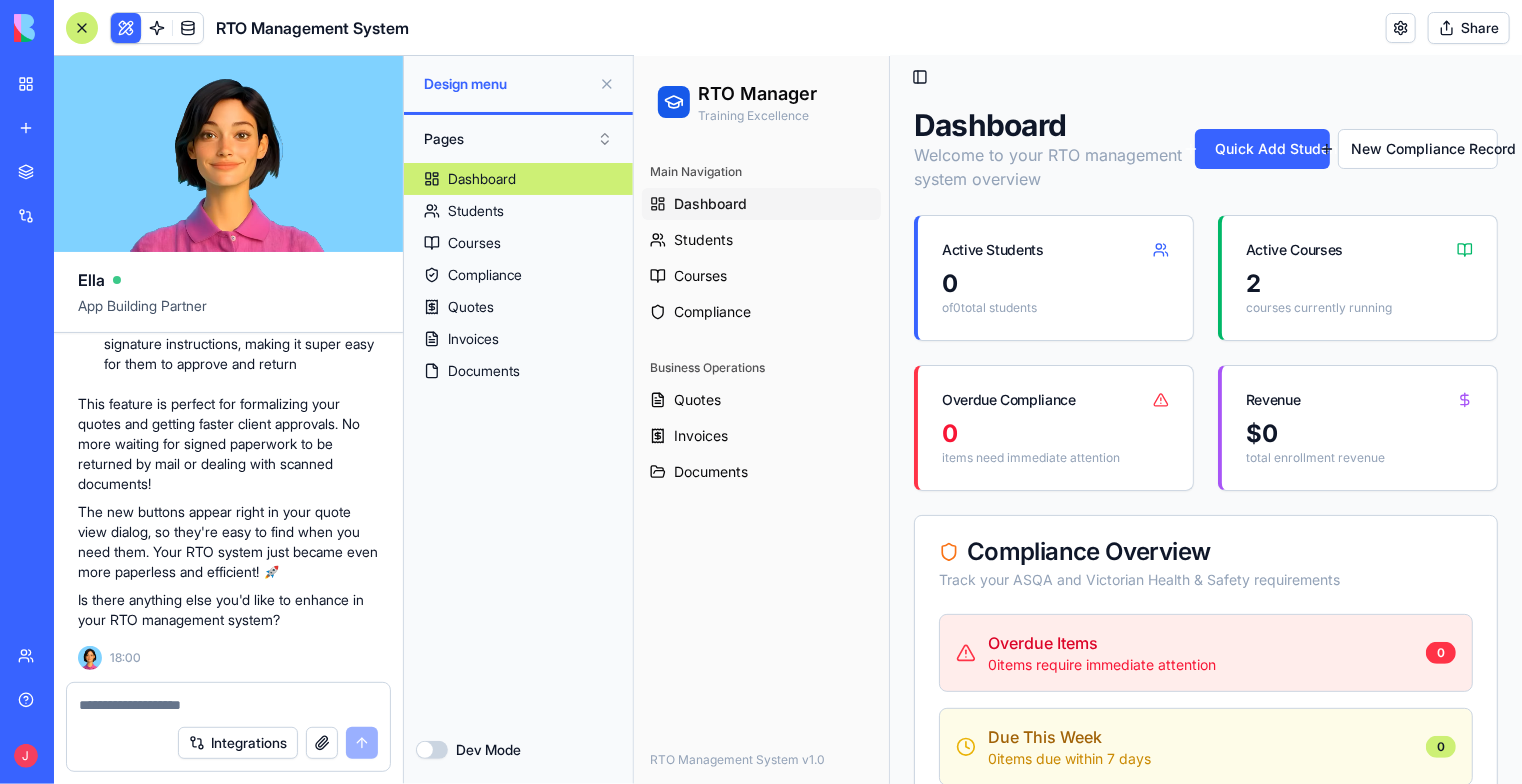 scroll, scrollTop: 0, scrollLeft: 0, axis: both 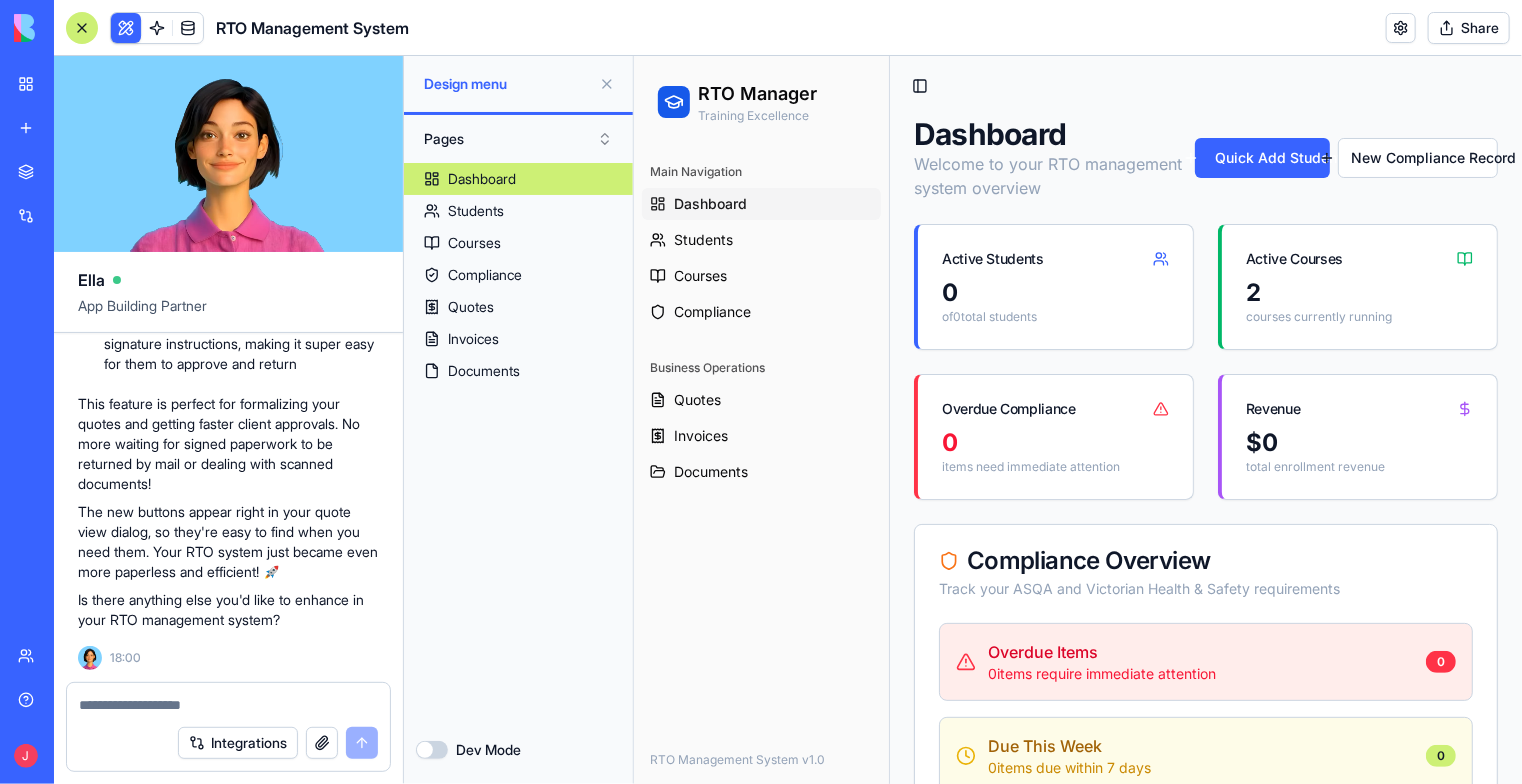 click at bounding box center [607, 84] 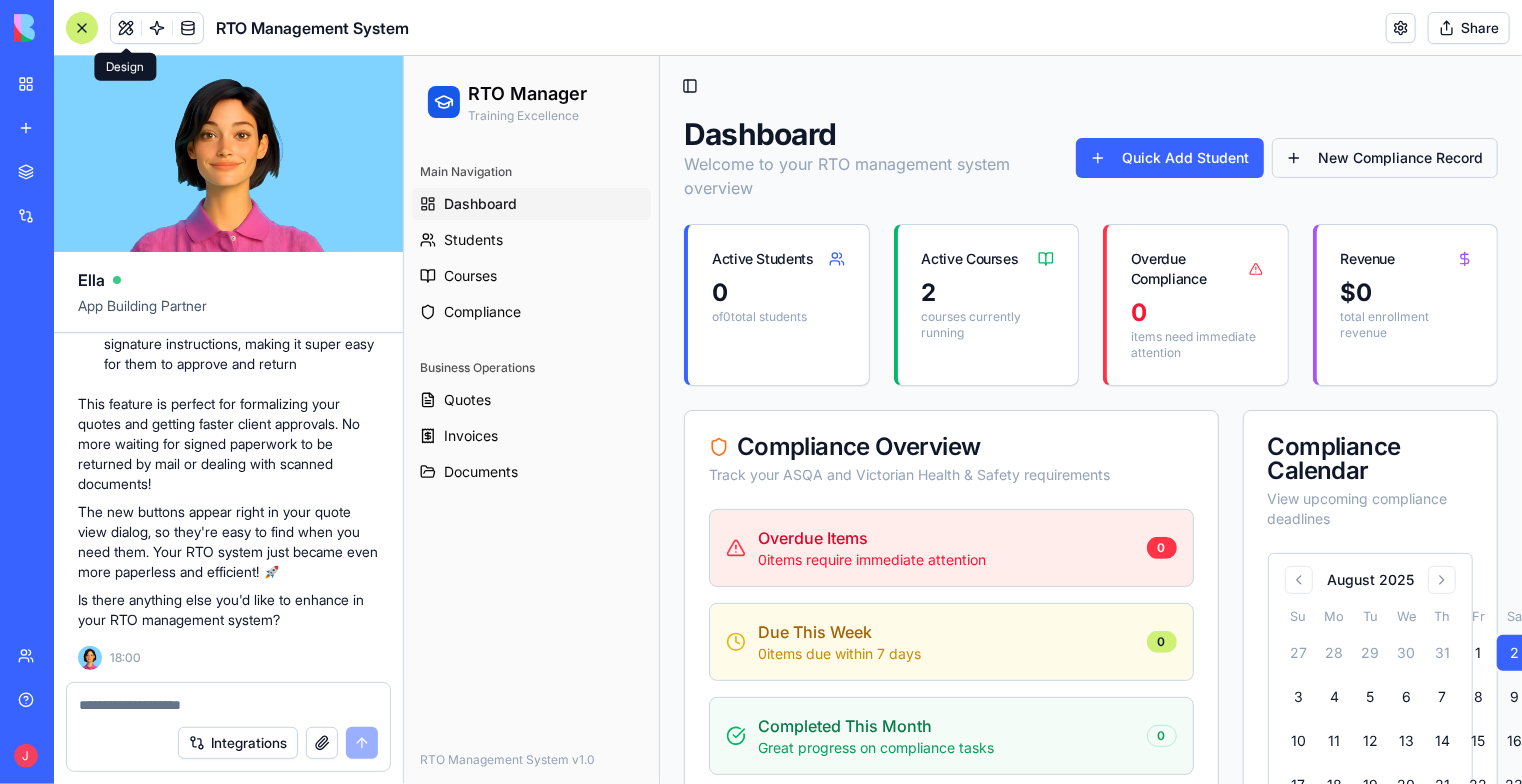 click on "New Compliance Record" at bounding box center [1384, 157] 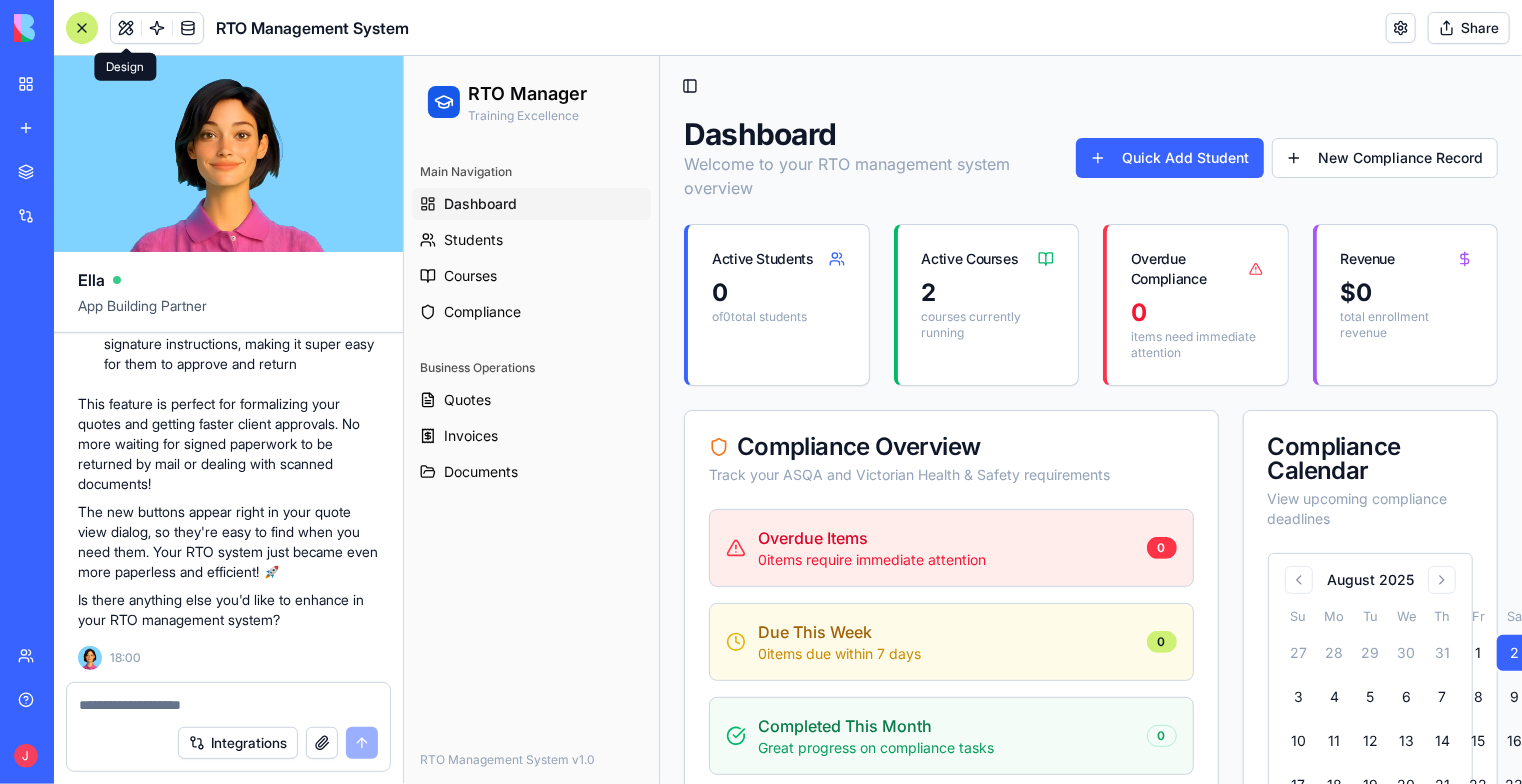 click on "Toggle Sidebar" at bounding box center [1090, 85] 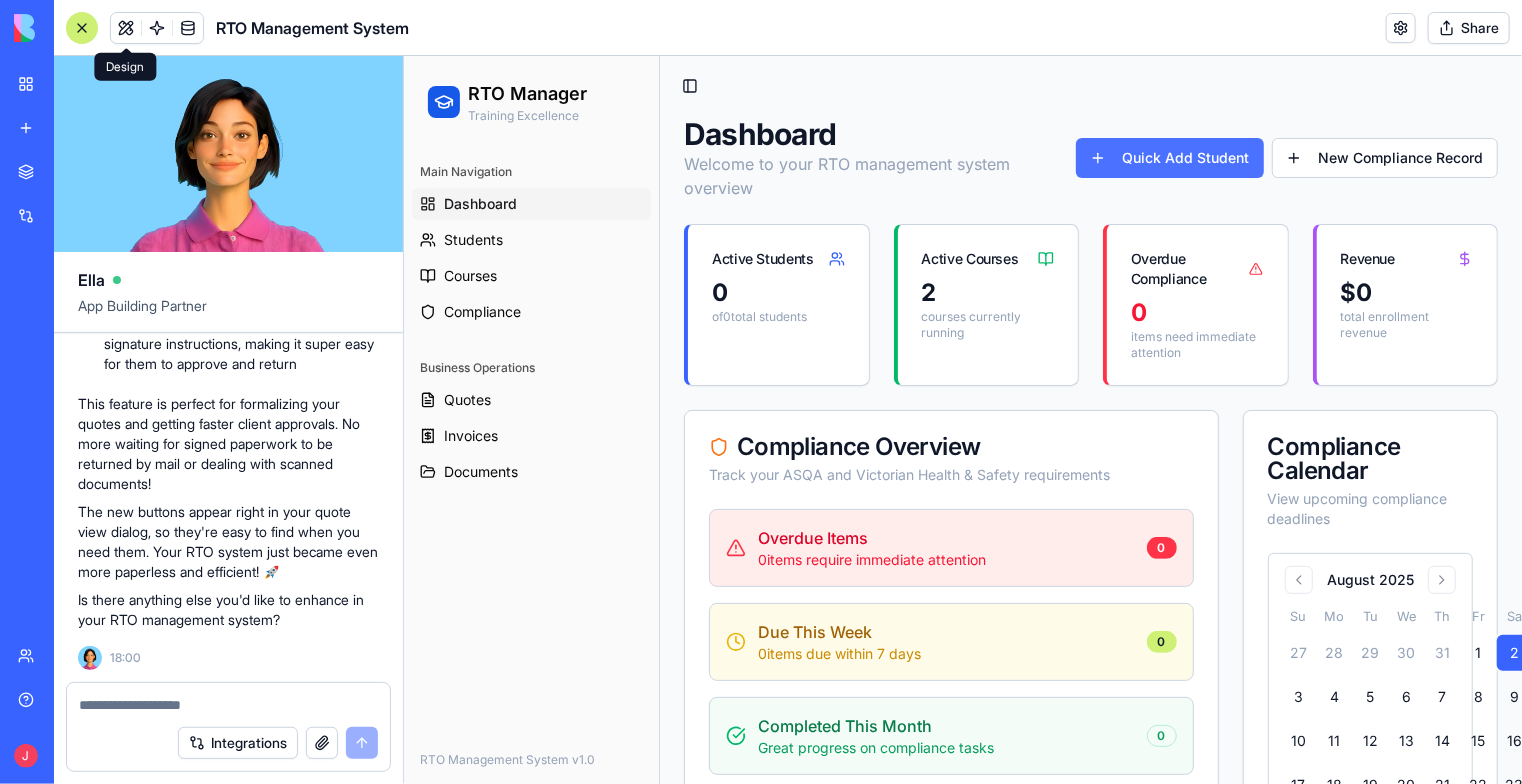 click on "Quick Add Student" at bounding box center [1168, 157] 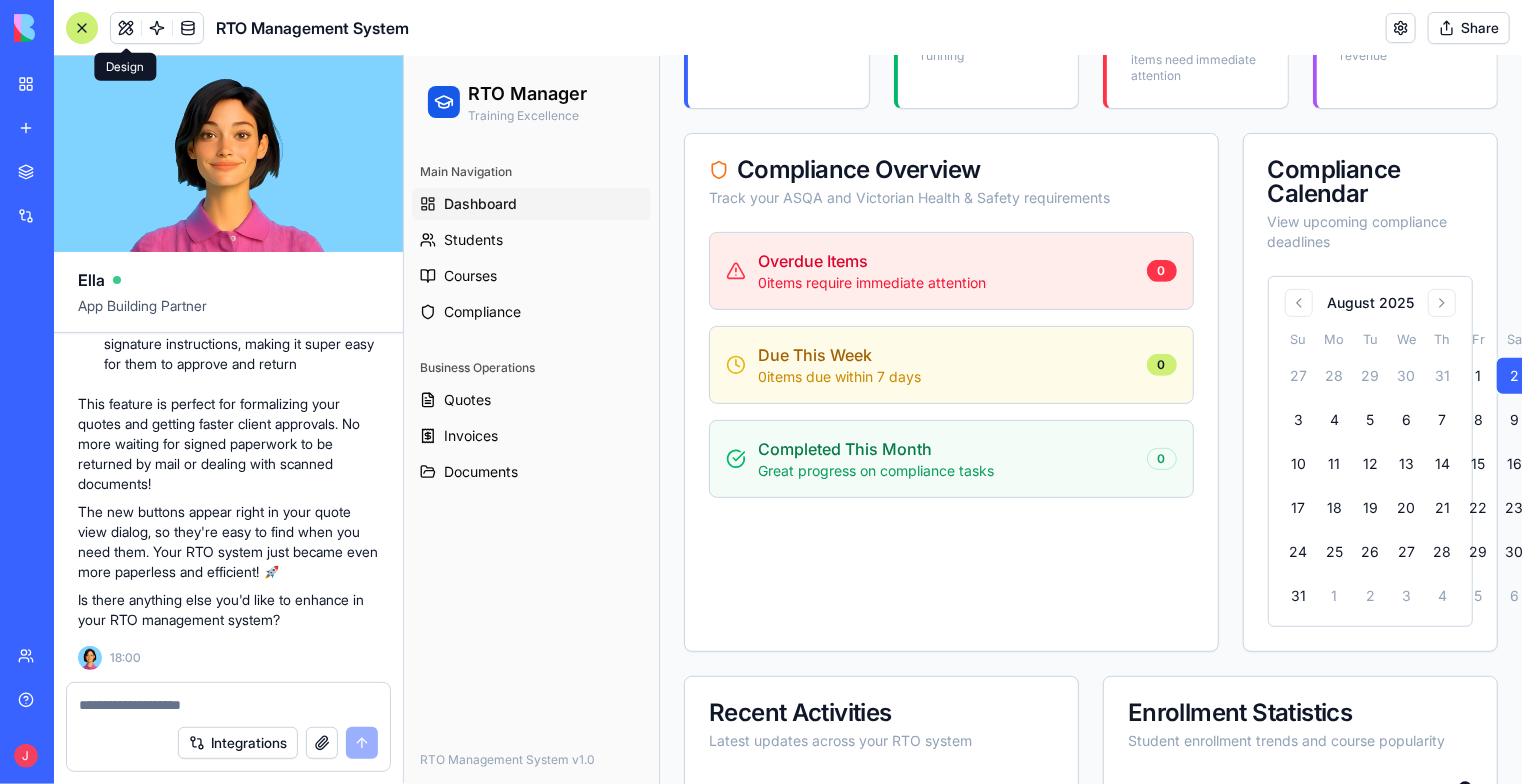 scroll, scrollTop: 300, scrollLeft: 0, axis: vertical 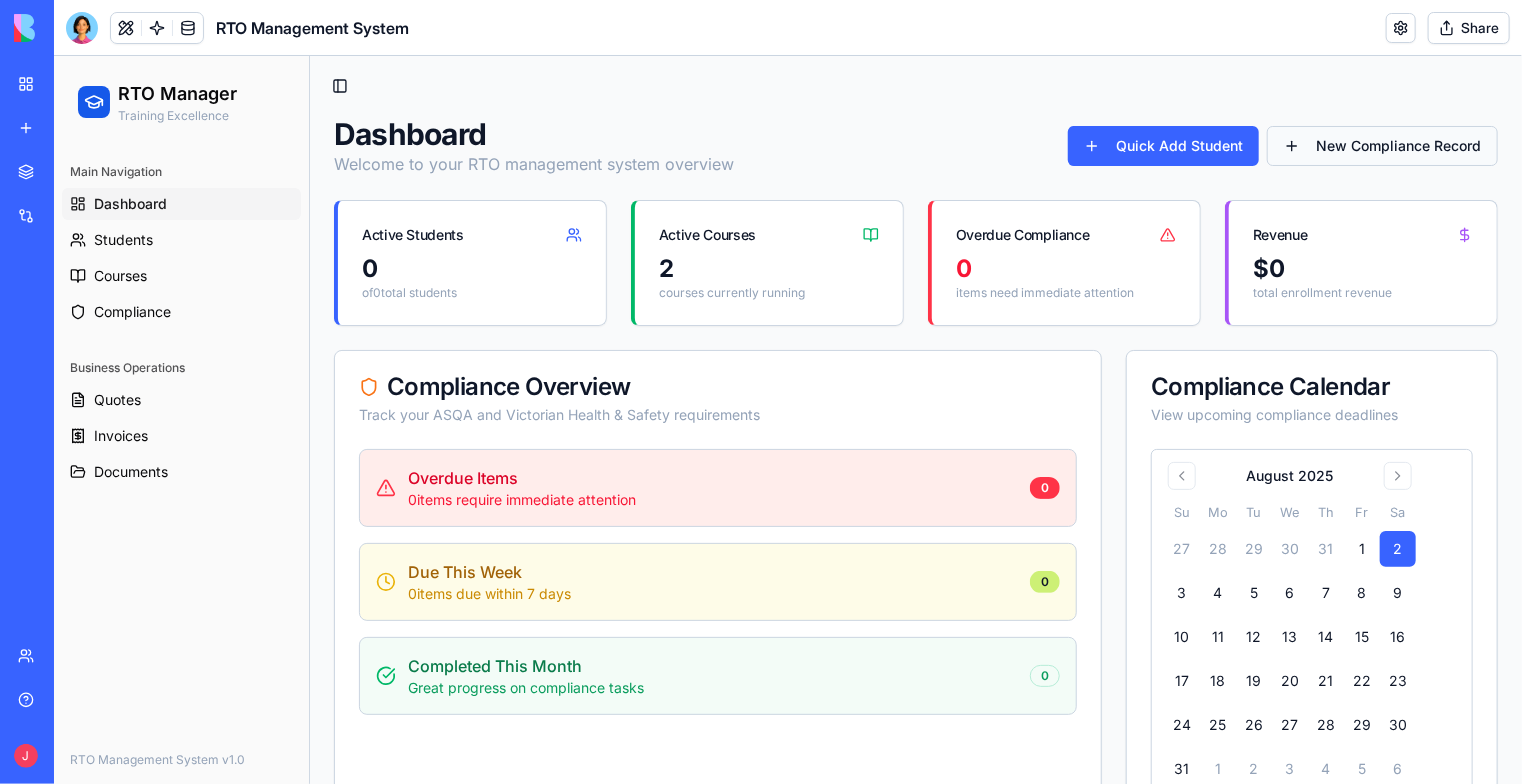 click on "New Compliance Record" at bounding box center [1381, 145] 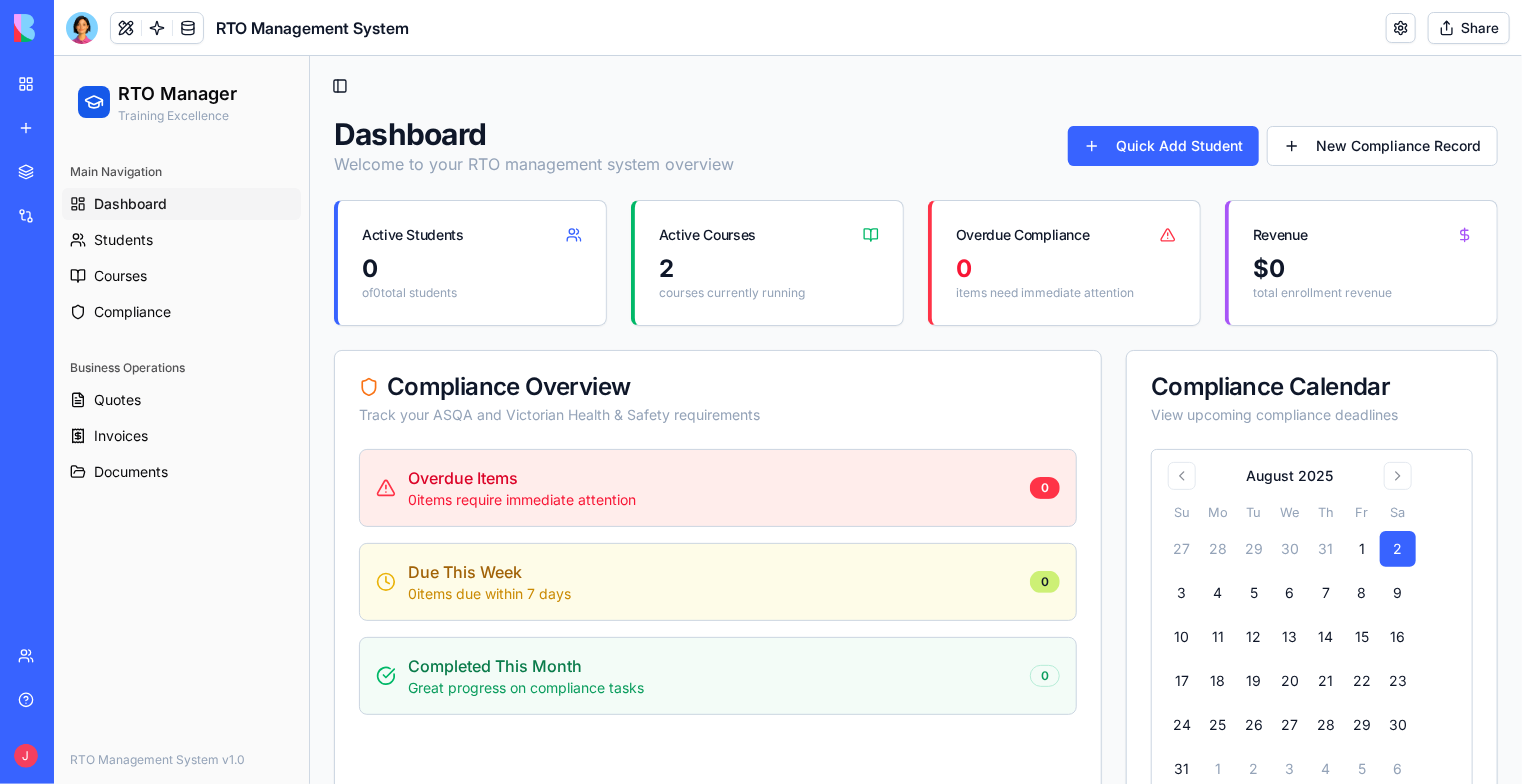 scroll, scrollTop: 0, scrollLeft: 0, axis: both 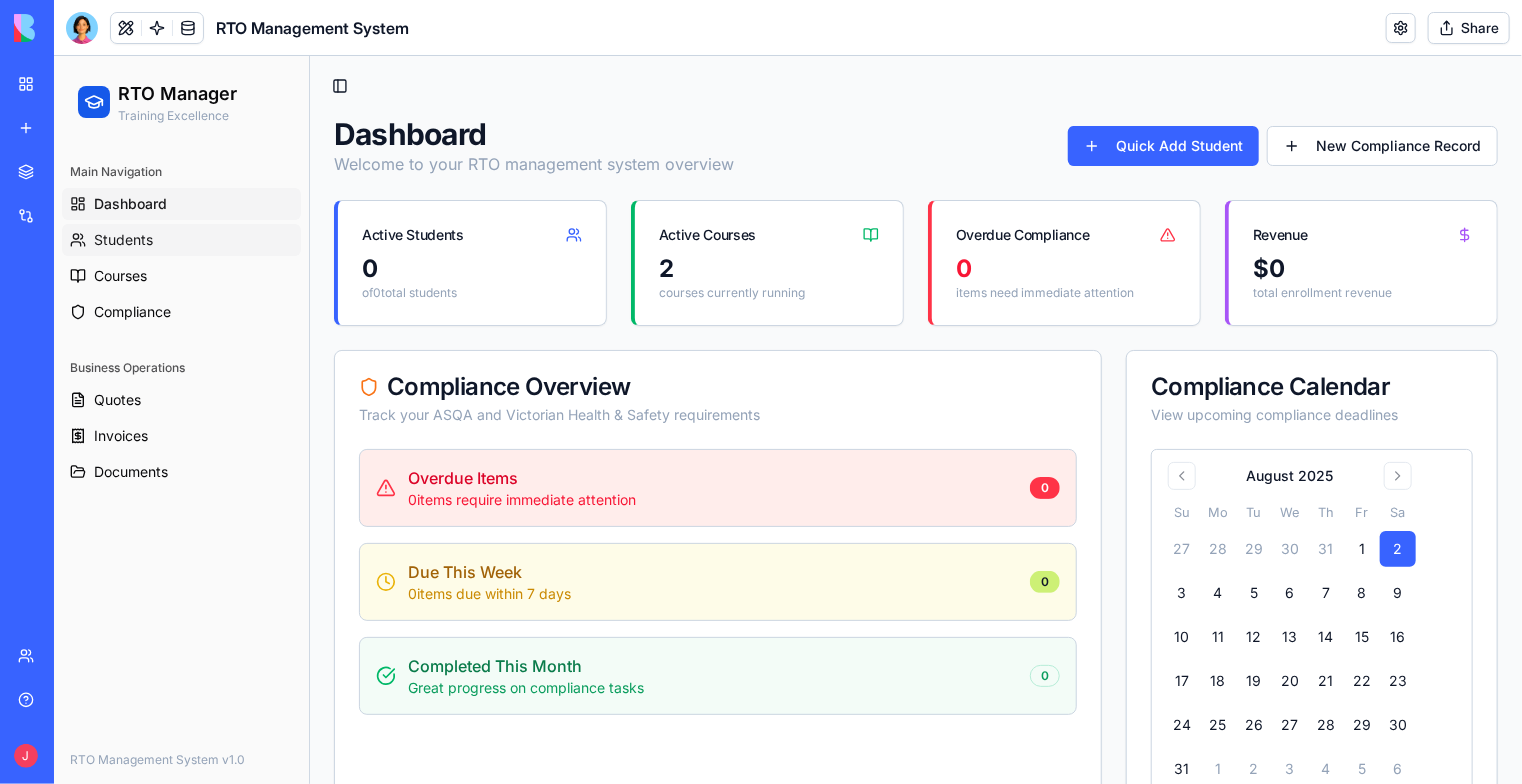 click on "Students" at bounding box center (122, 239) 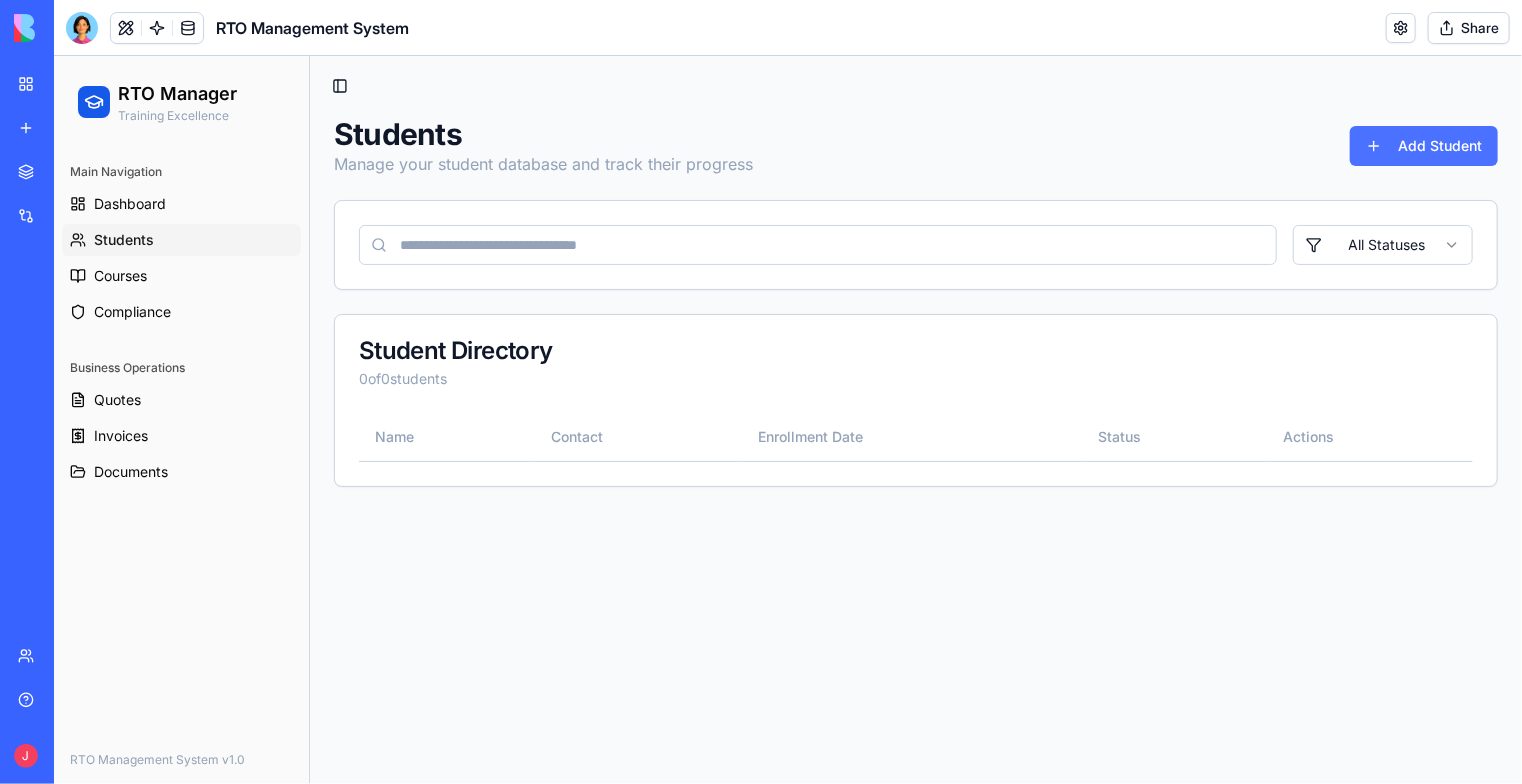 click on "Add Student" at bounding box center [1423, 145] 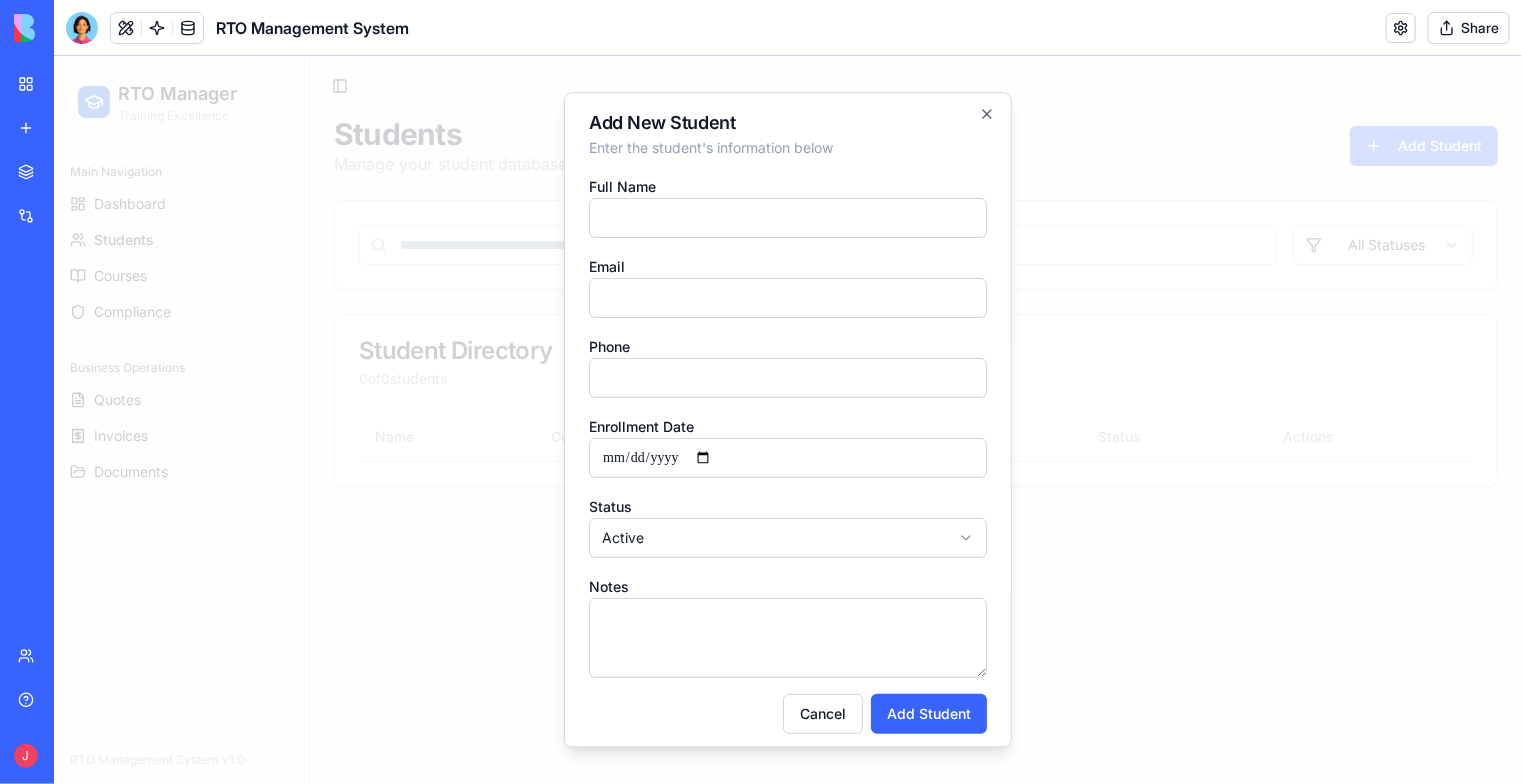 scroll, scrollTop: 0, scrollLeft: 0, axis: both 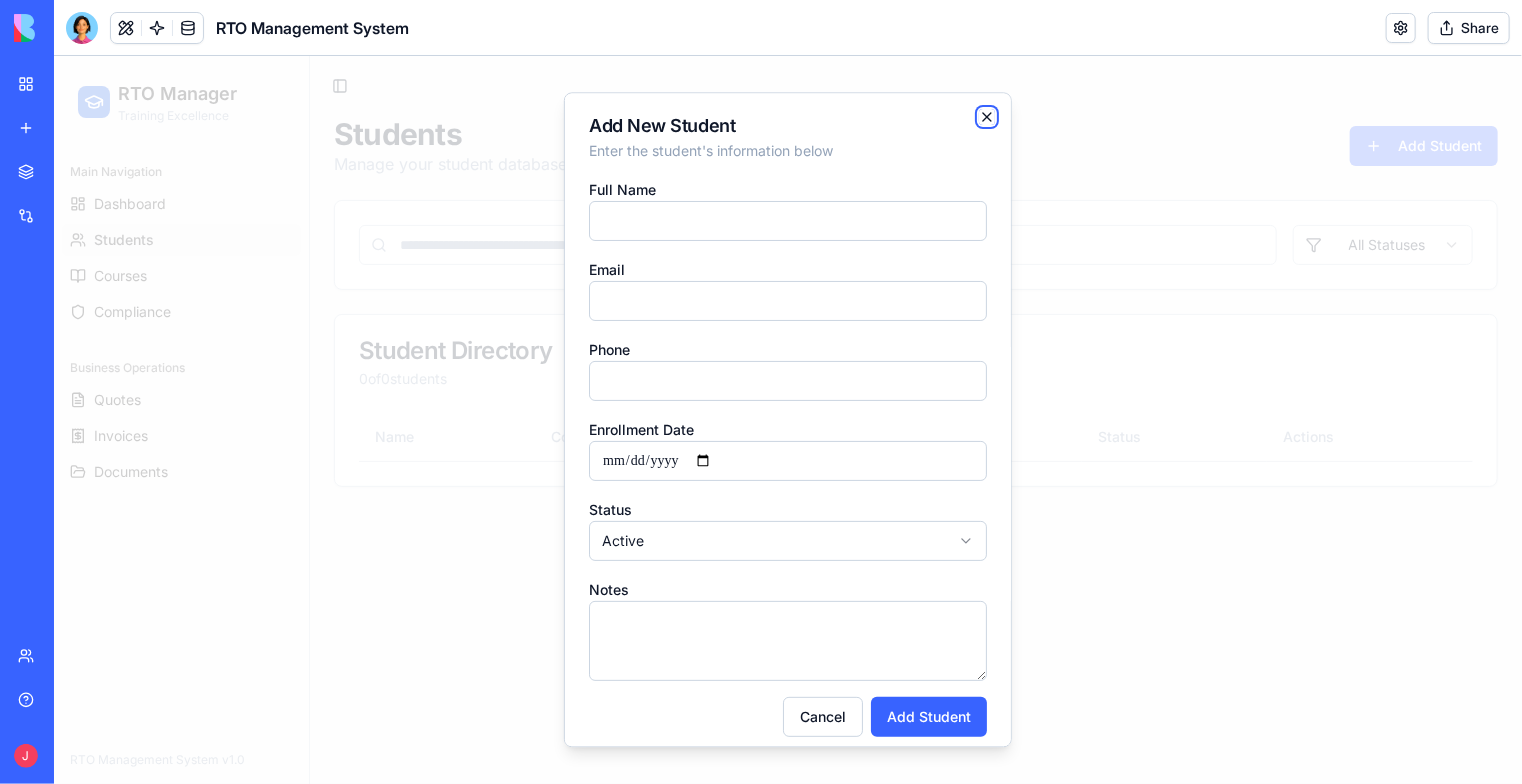 click 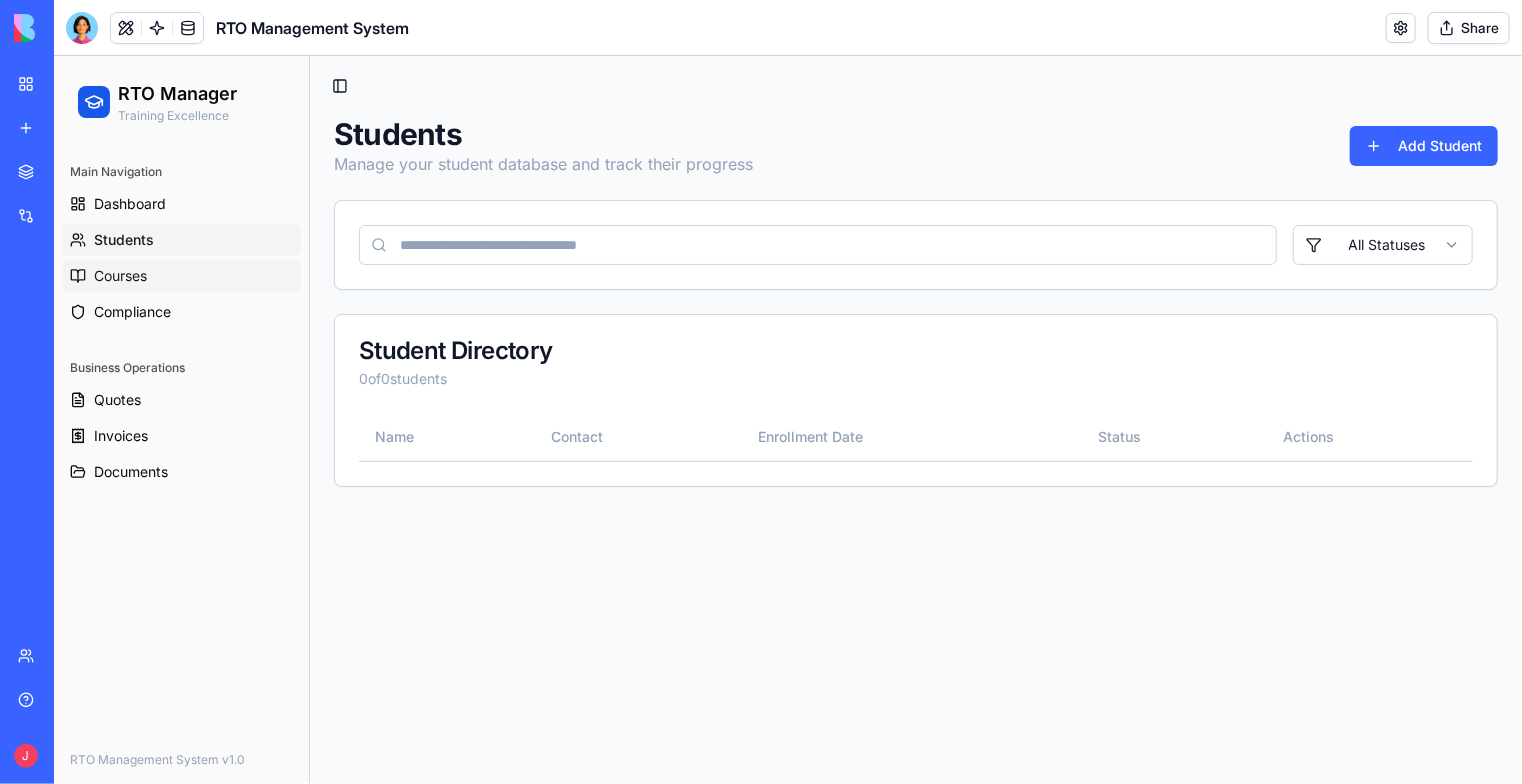 click on "Courses" at bounding box center [119, 275] 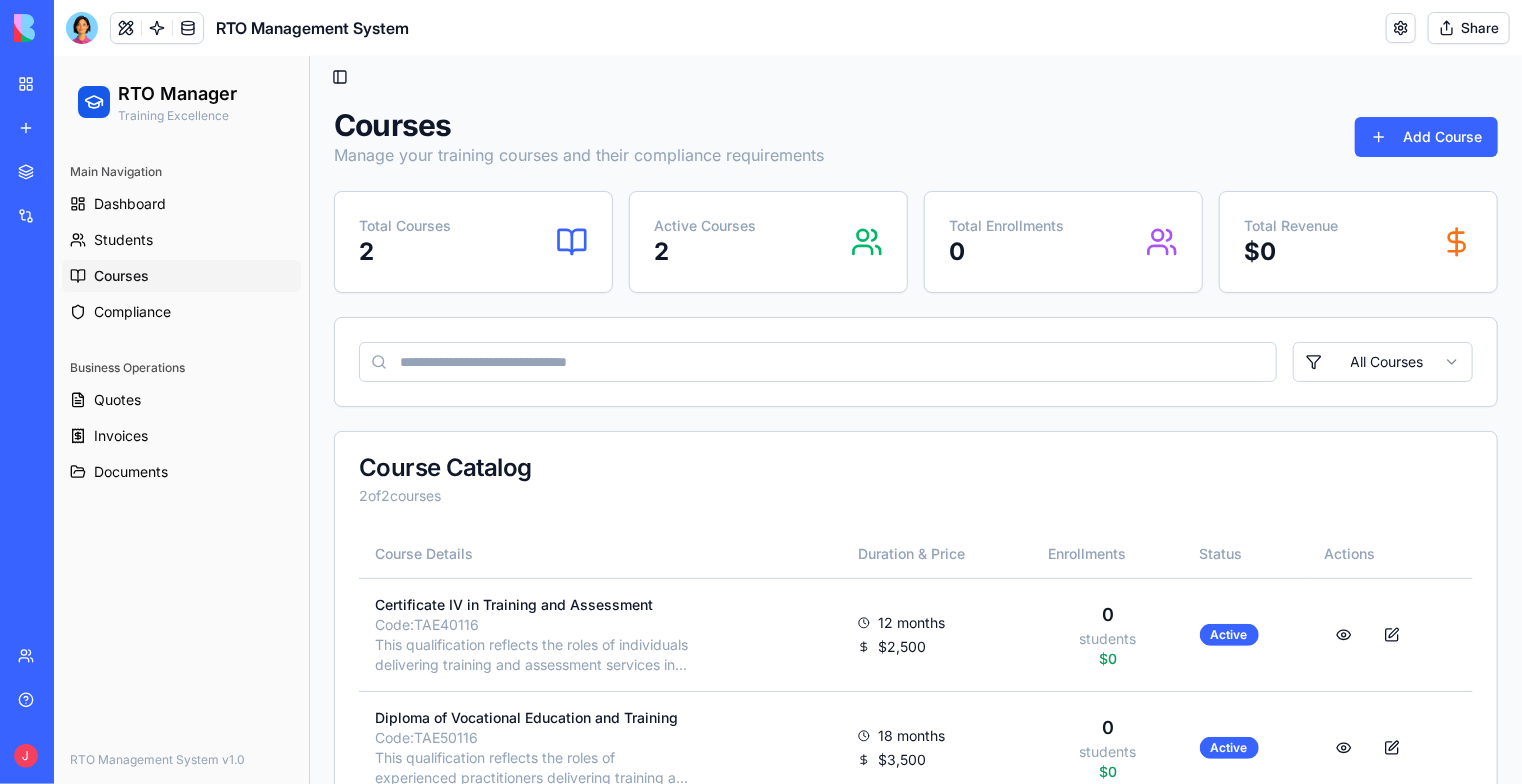 scroll, scrollTop: 0, scrollLeft: 0, axis: both 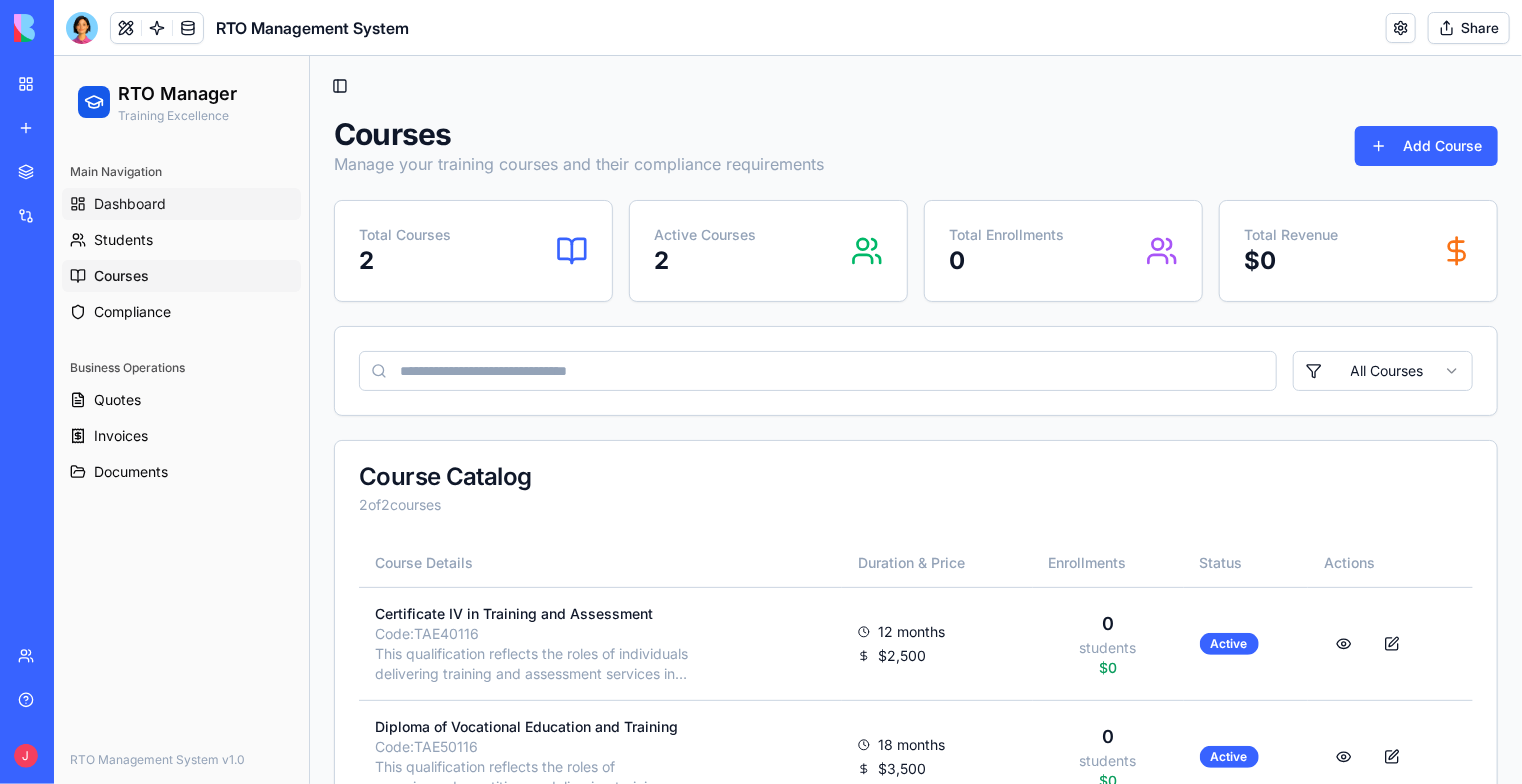 click on "Dashboard" at bounding box center [180, 203] 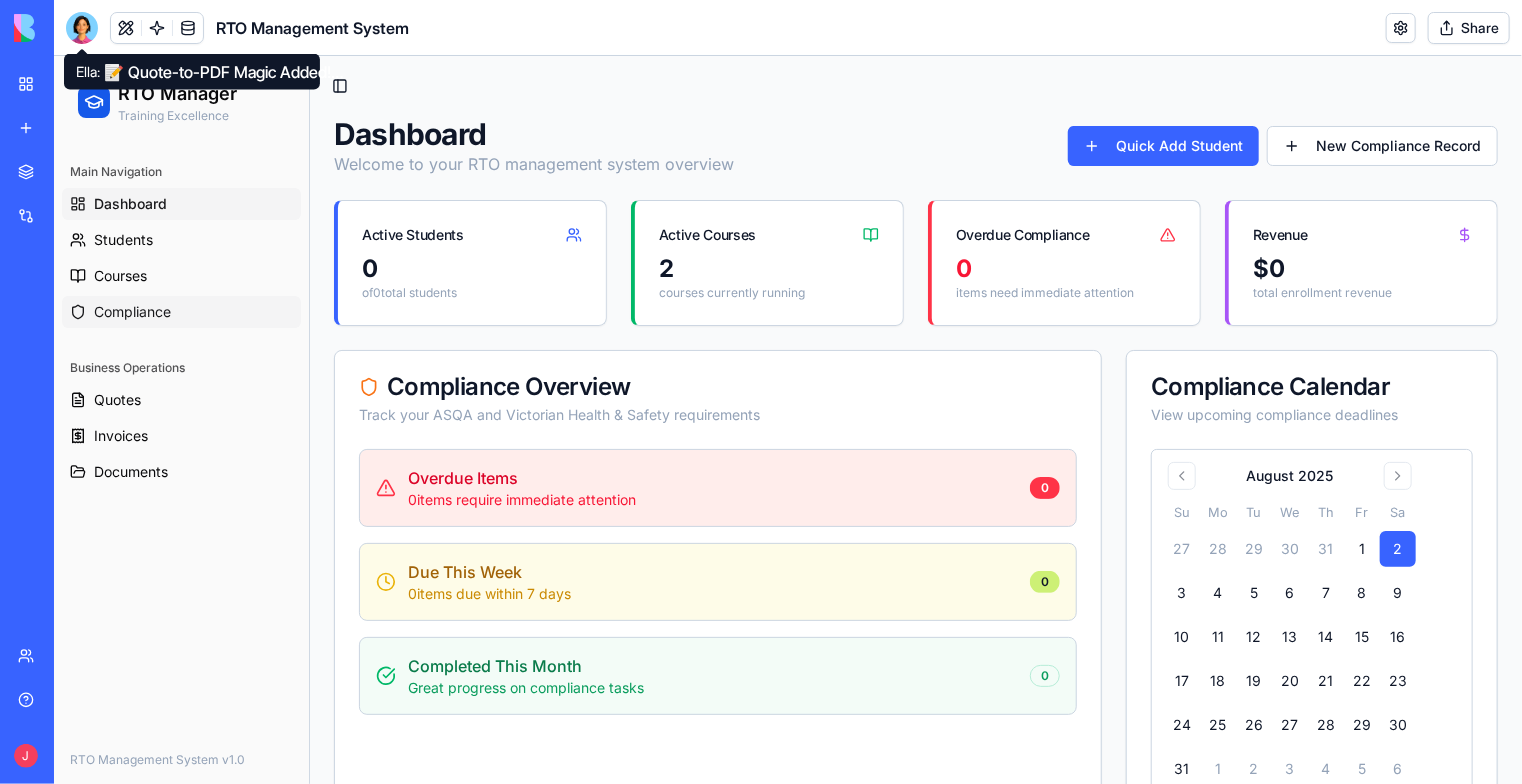click on "Compliance" at bounding box center [180, 311] 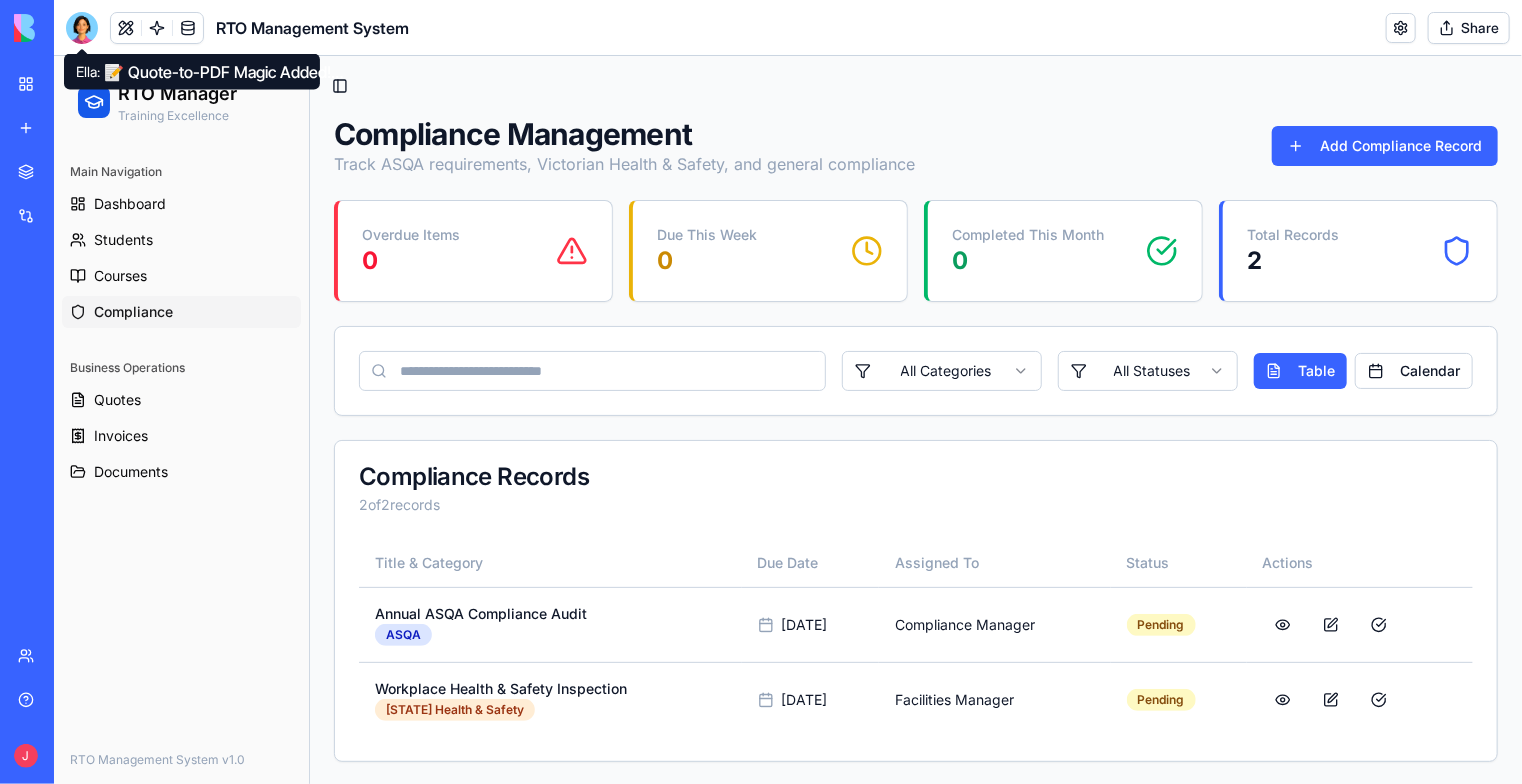 scroll, scrollTop: 0, scrollLeft: 0, axis: both 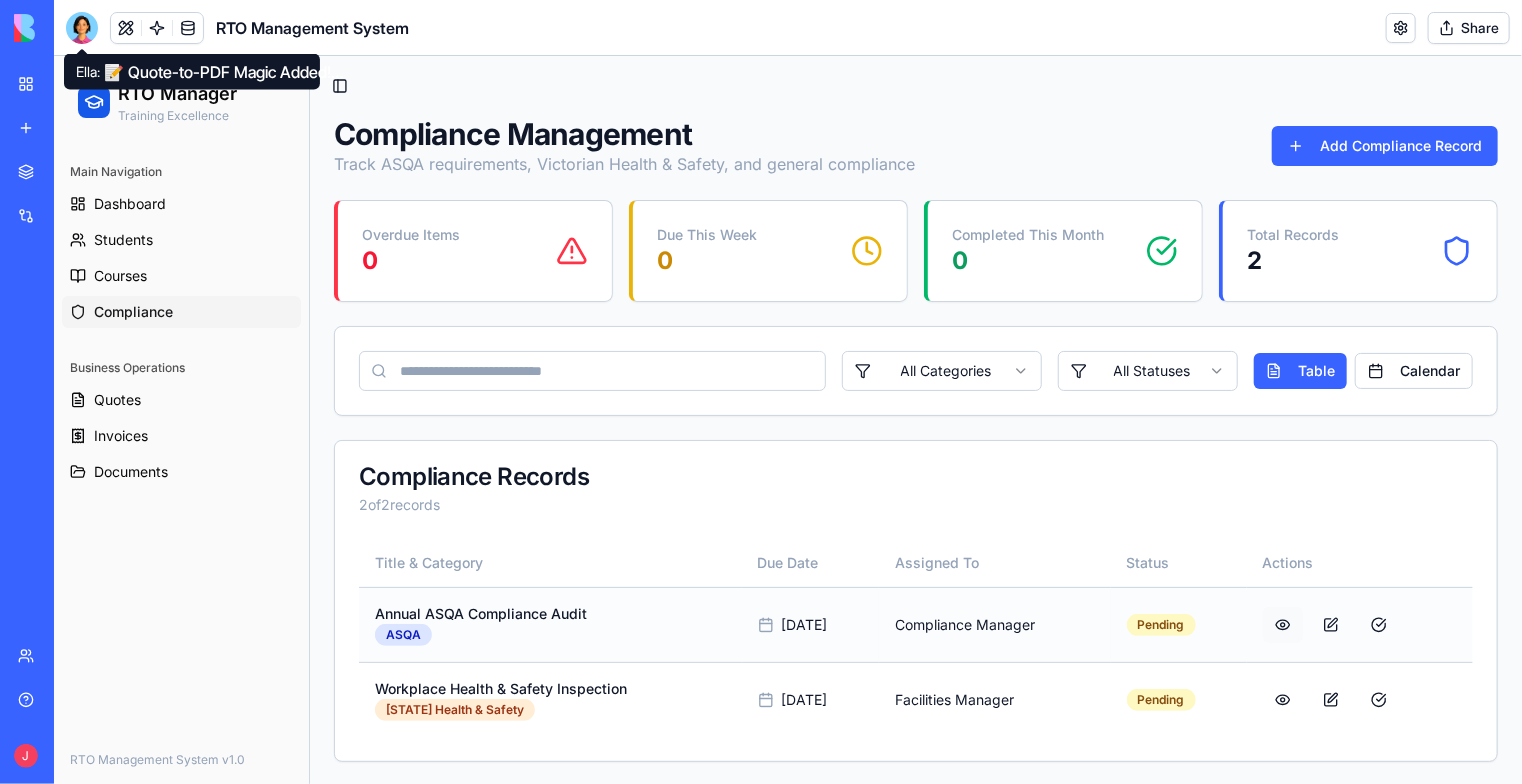 click at bounding box center (1282, 624) 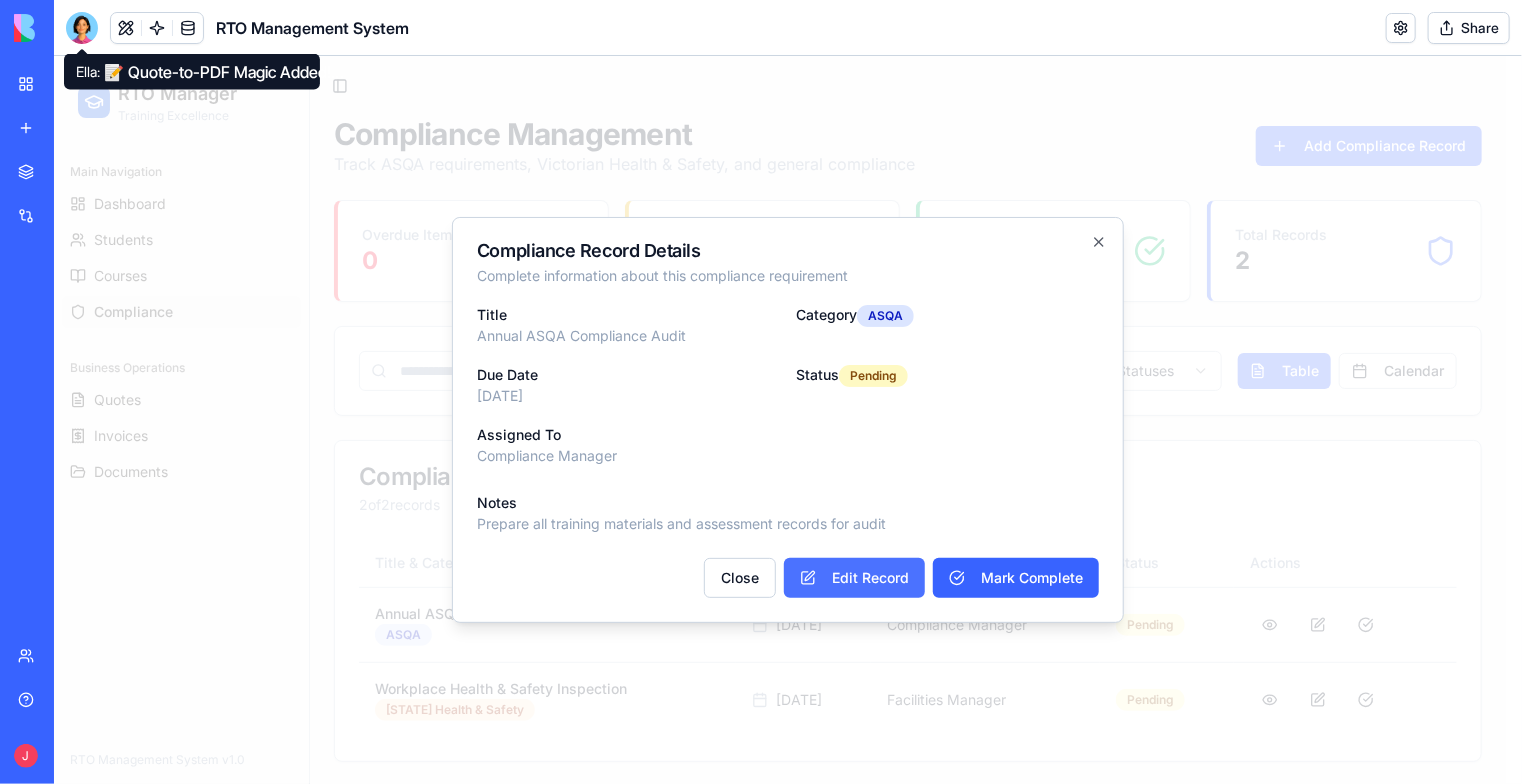 click on "Edit Record" at bounding box center [853, 577] 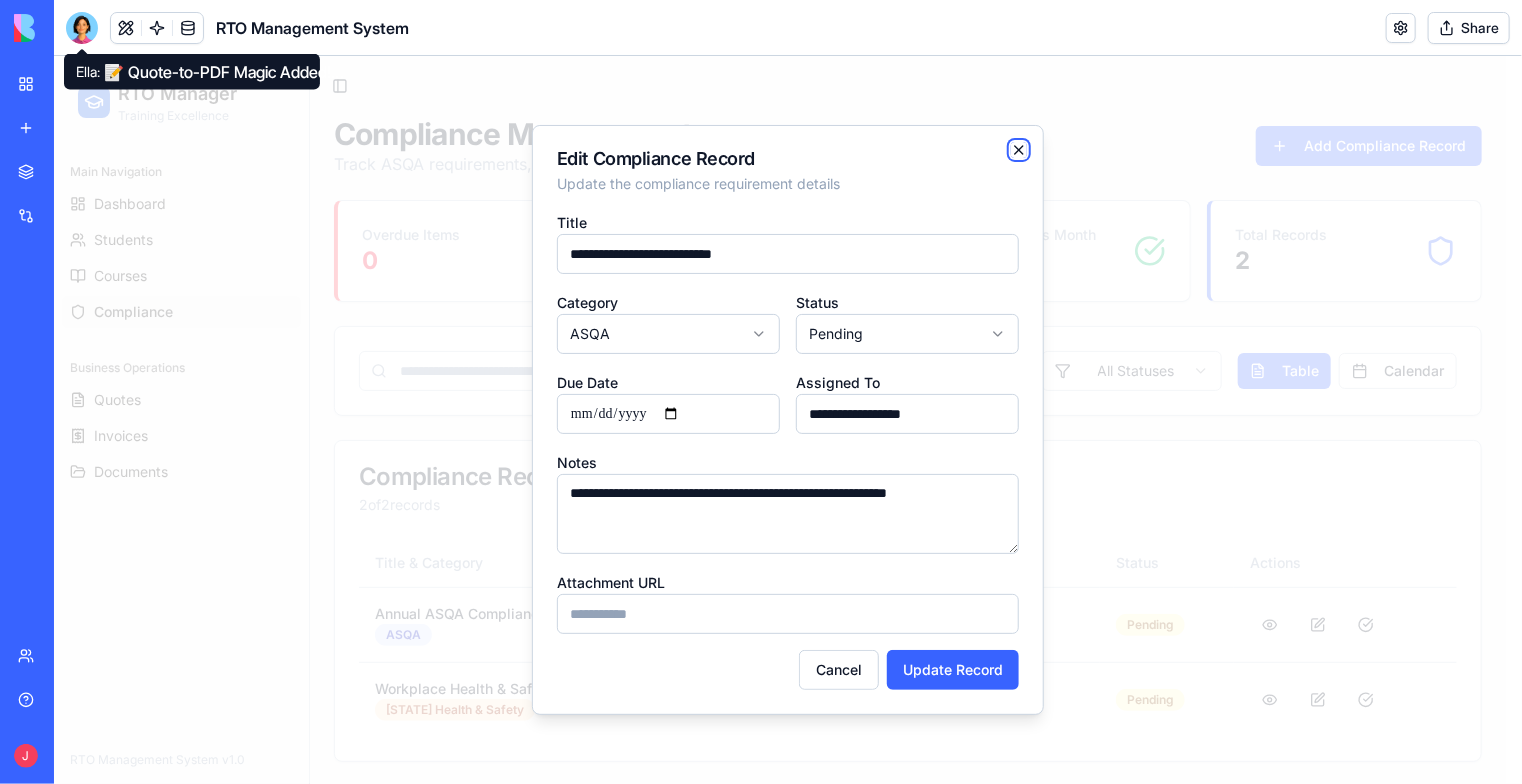 click 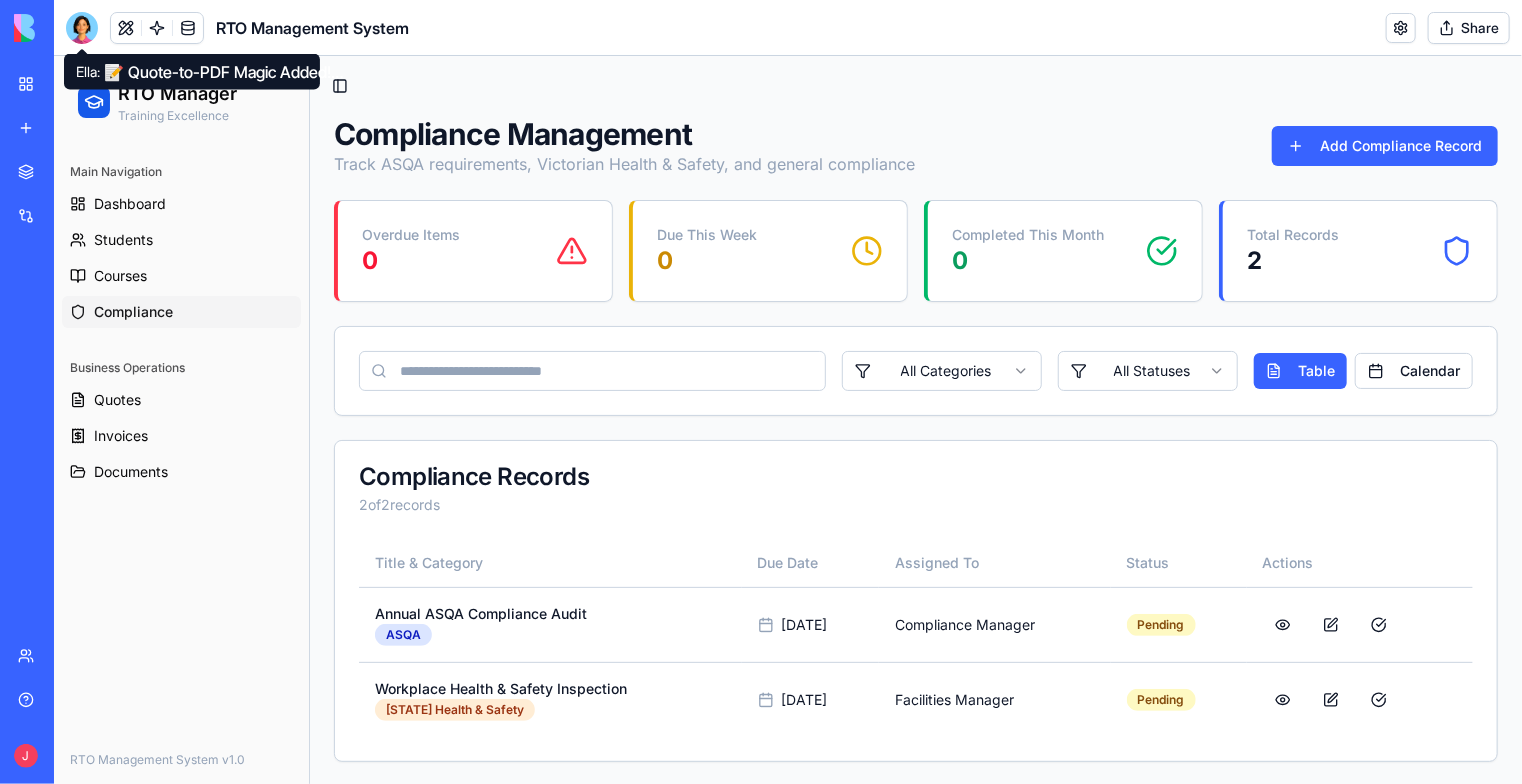 click at bounding box center [82, 28] 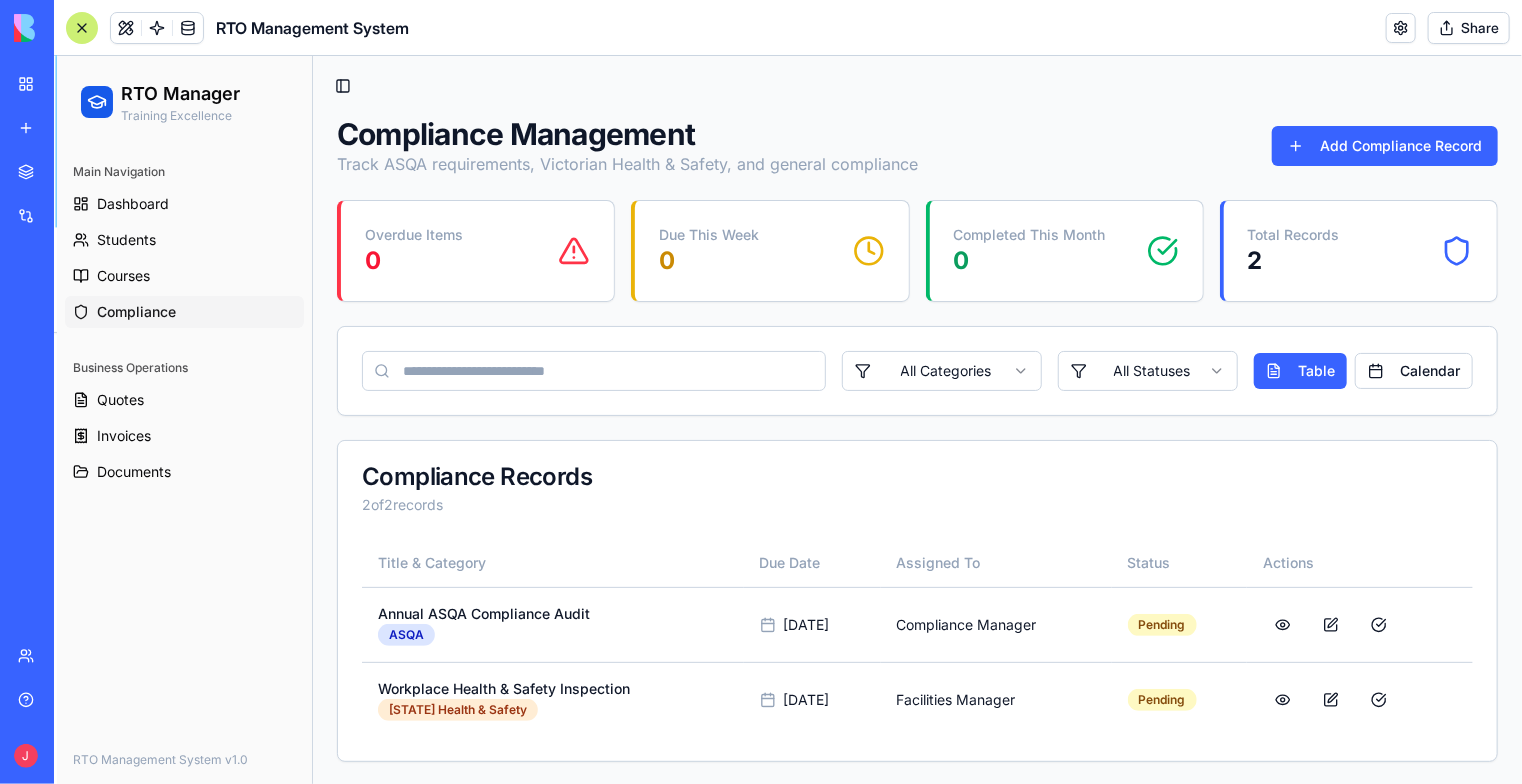 scroll, scrollTop: 3170, scrollLeft: 0, axis: vertical 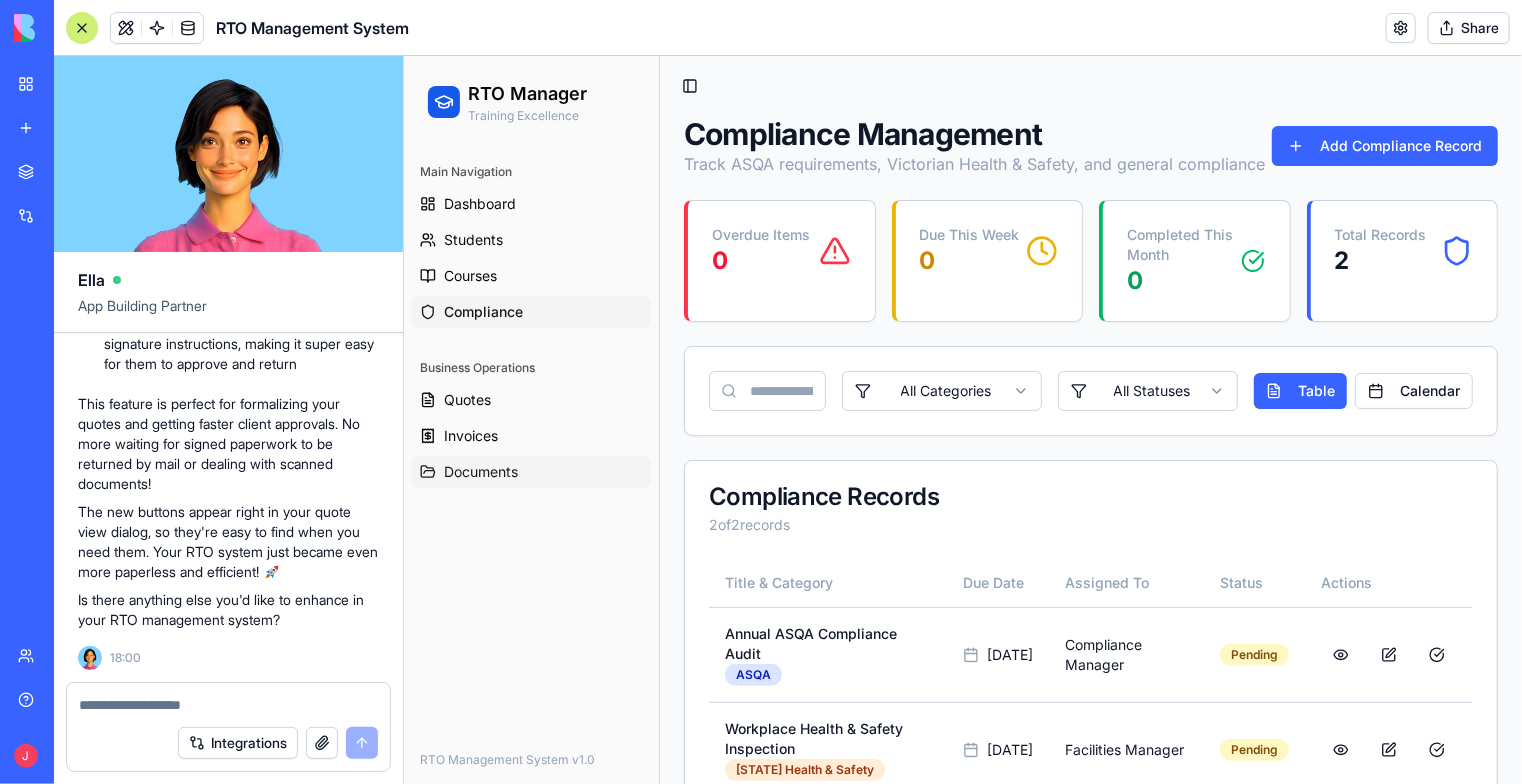 click on "Documents" at bounding box center [480, 471] 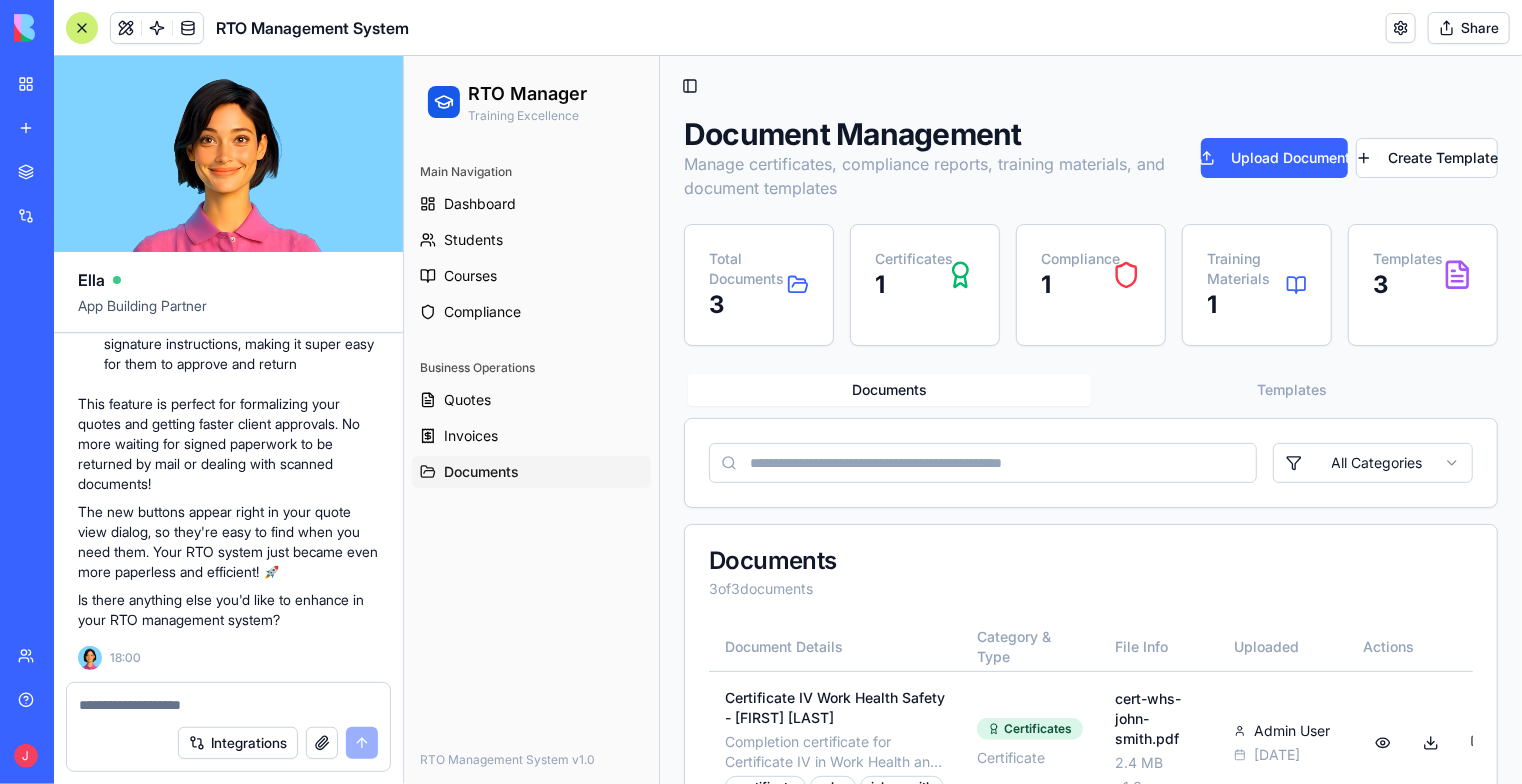 drag, startPoint x: 905, startPoint y: 279, endPoint x: 919, endPoint y: 279, distance: 14 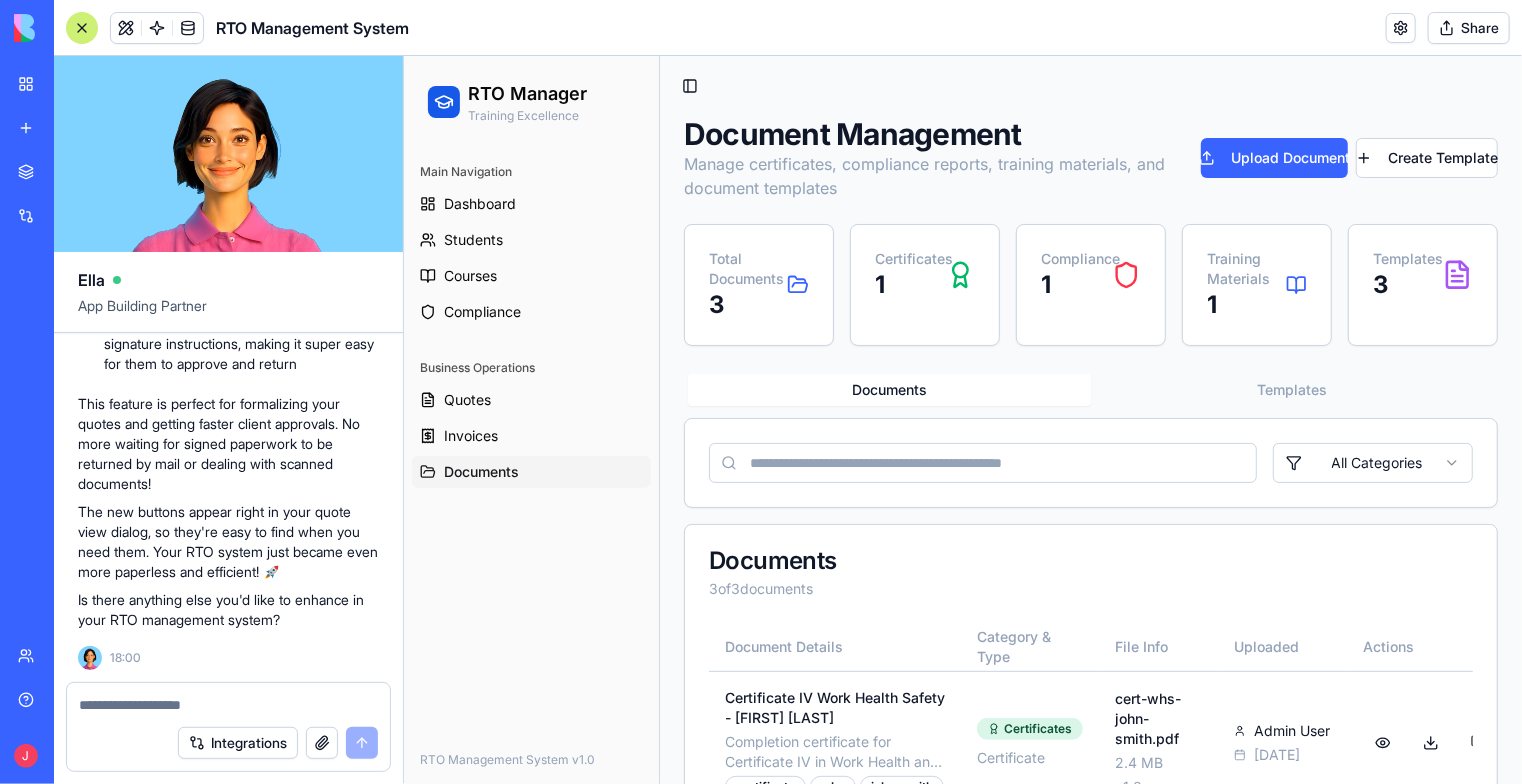 click on "1" at bounding box center [909, 284] 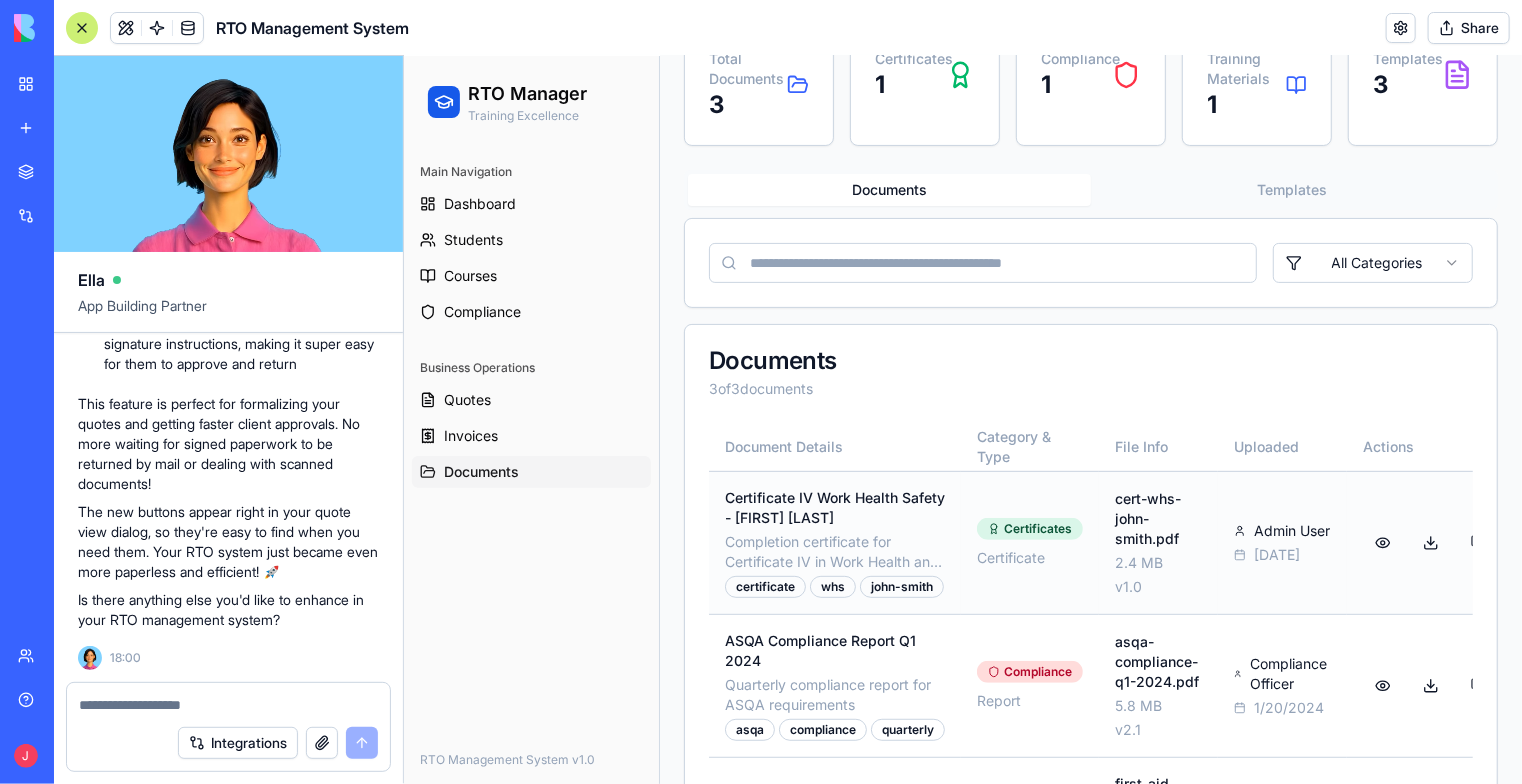 scroll, scrollTop: 0, scrollLeft: 0, axis: both 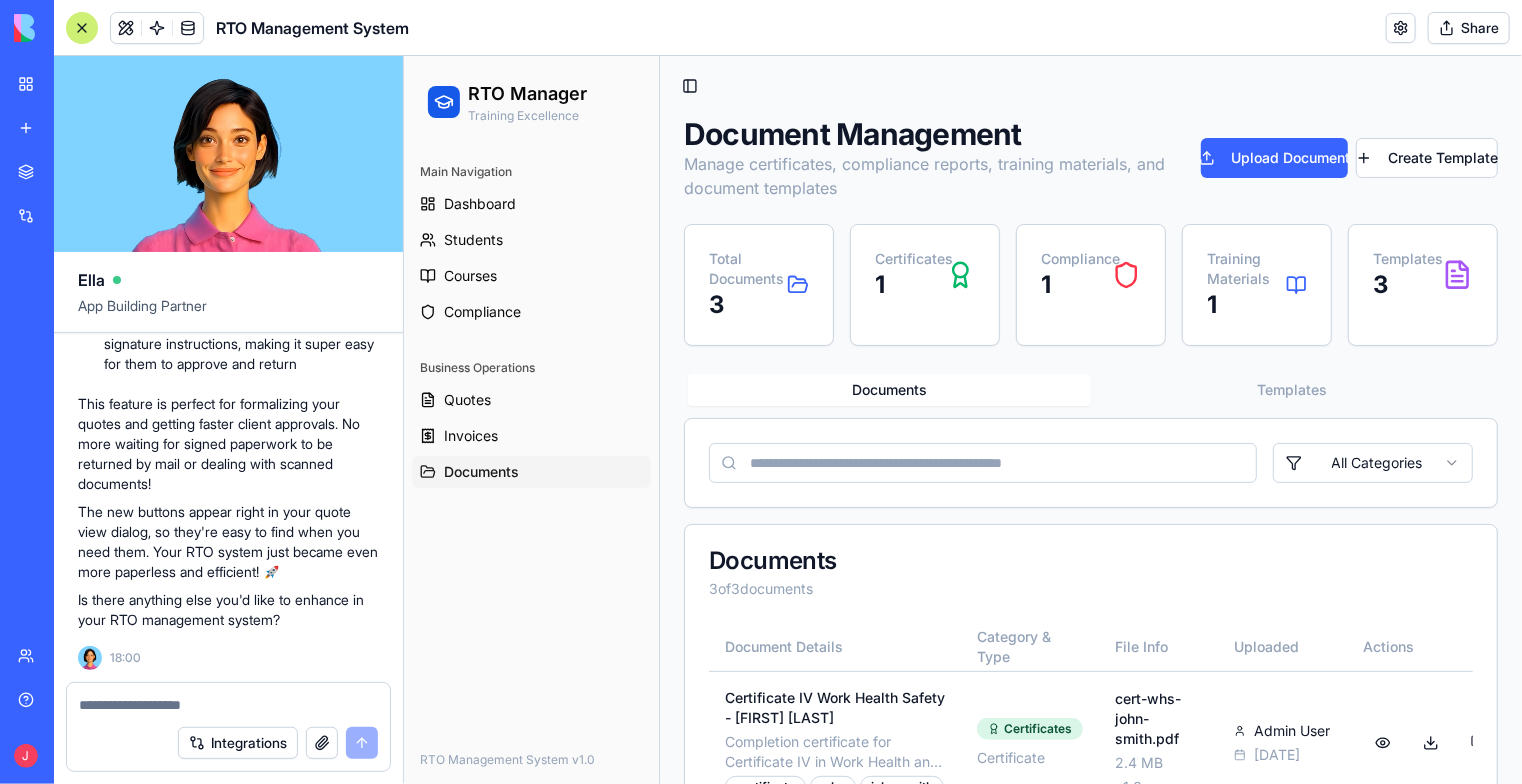 click at bounding box center [228, 705] 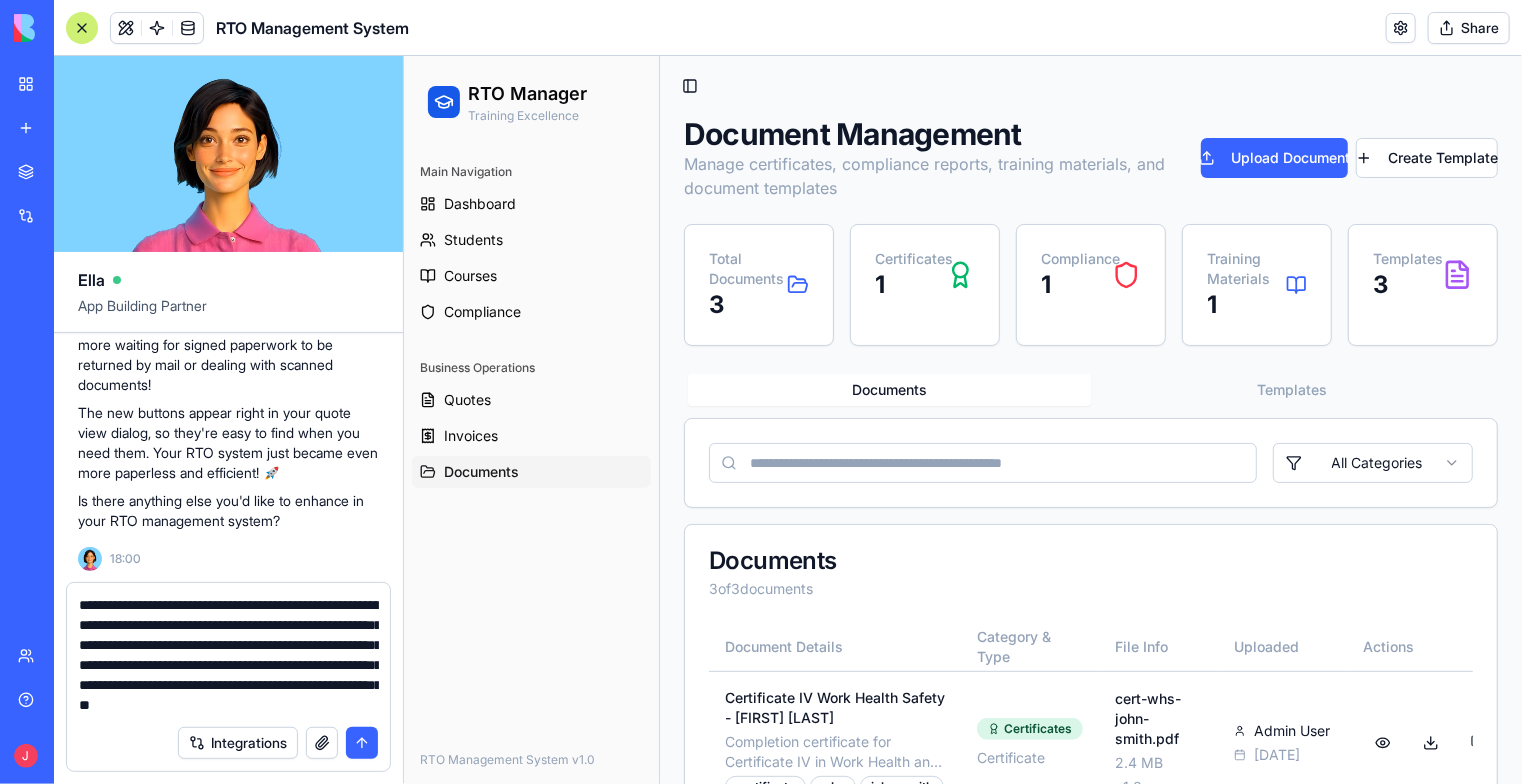 scroll, scrollTop: 38, scrollLeft: 0, axis: vertical 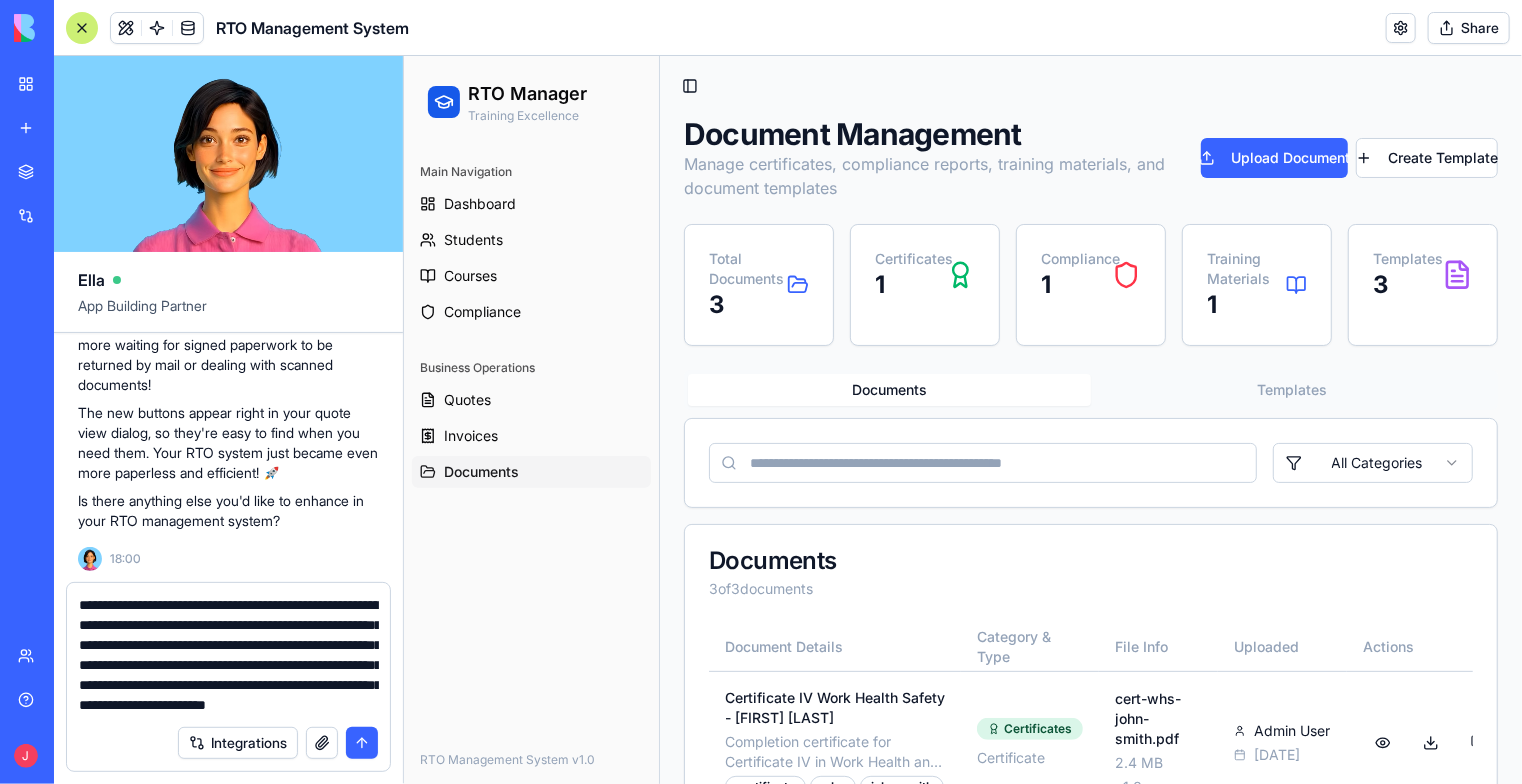 type on "**********" 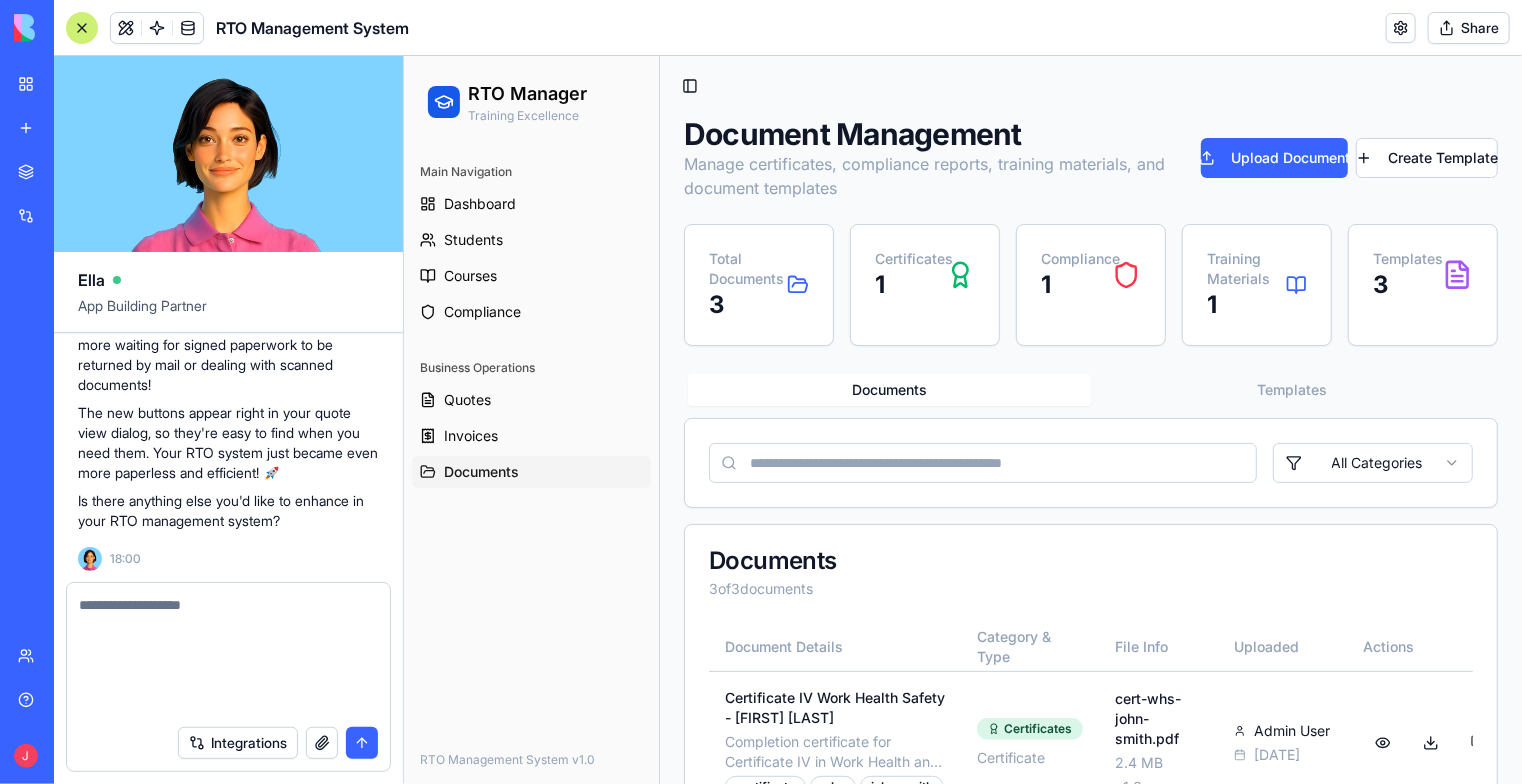scroll, scrollTop: 3406, scrollLeft: 0, axis: vertical 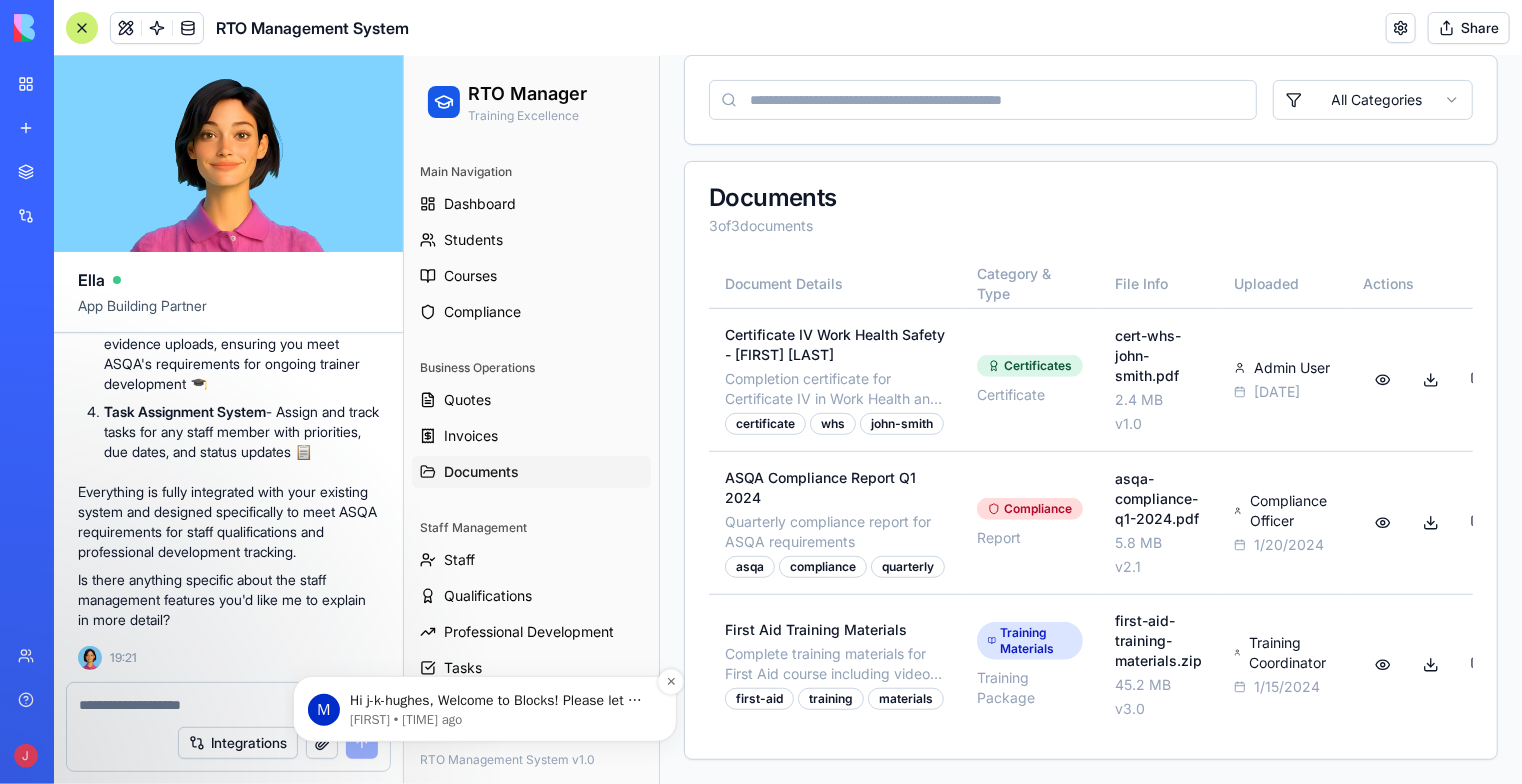 click on "Hi j-k-hughes, Welcome to Blocks! Please let me know if you need help with anything. ​ Michal" at bounding box center (500, 700) 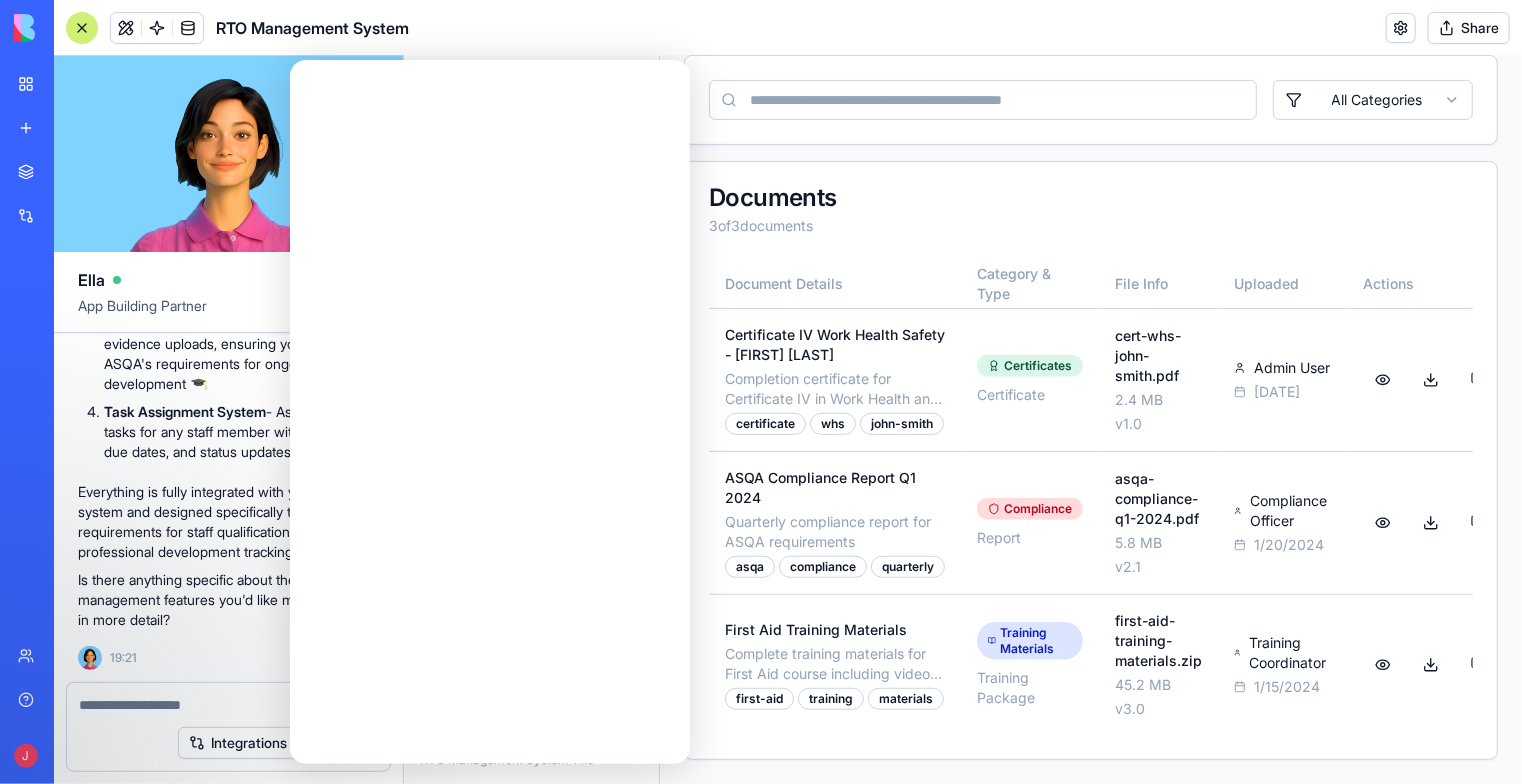 scroll, scrollTop: 0, scrollLeft: 0, axis: both 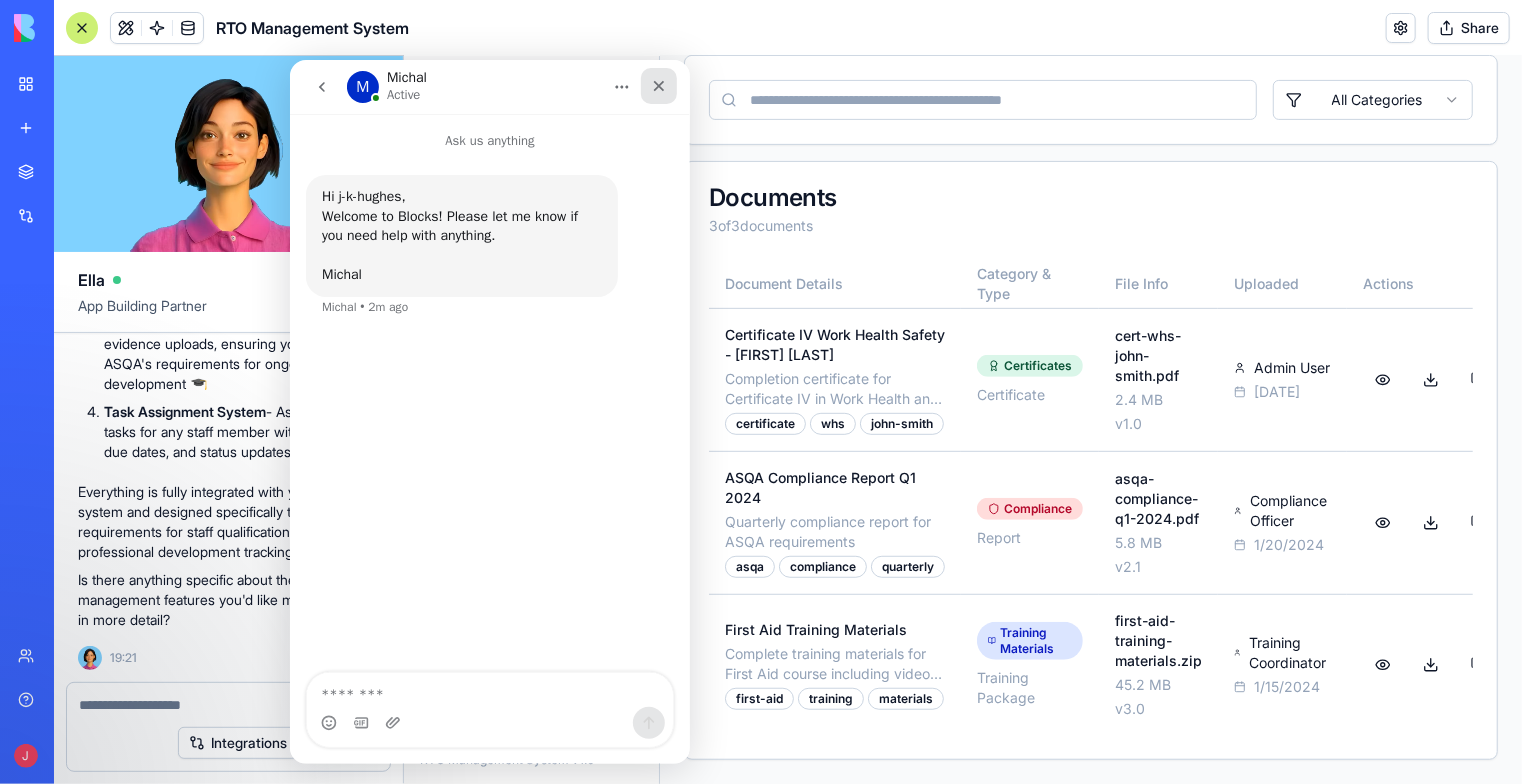 click 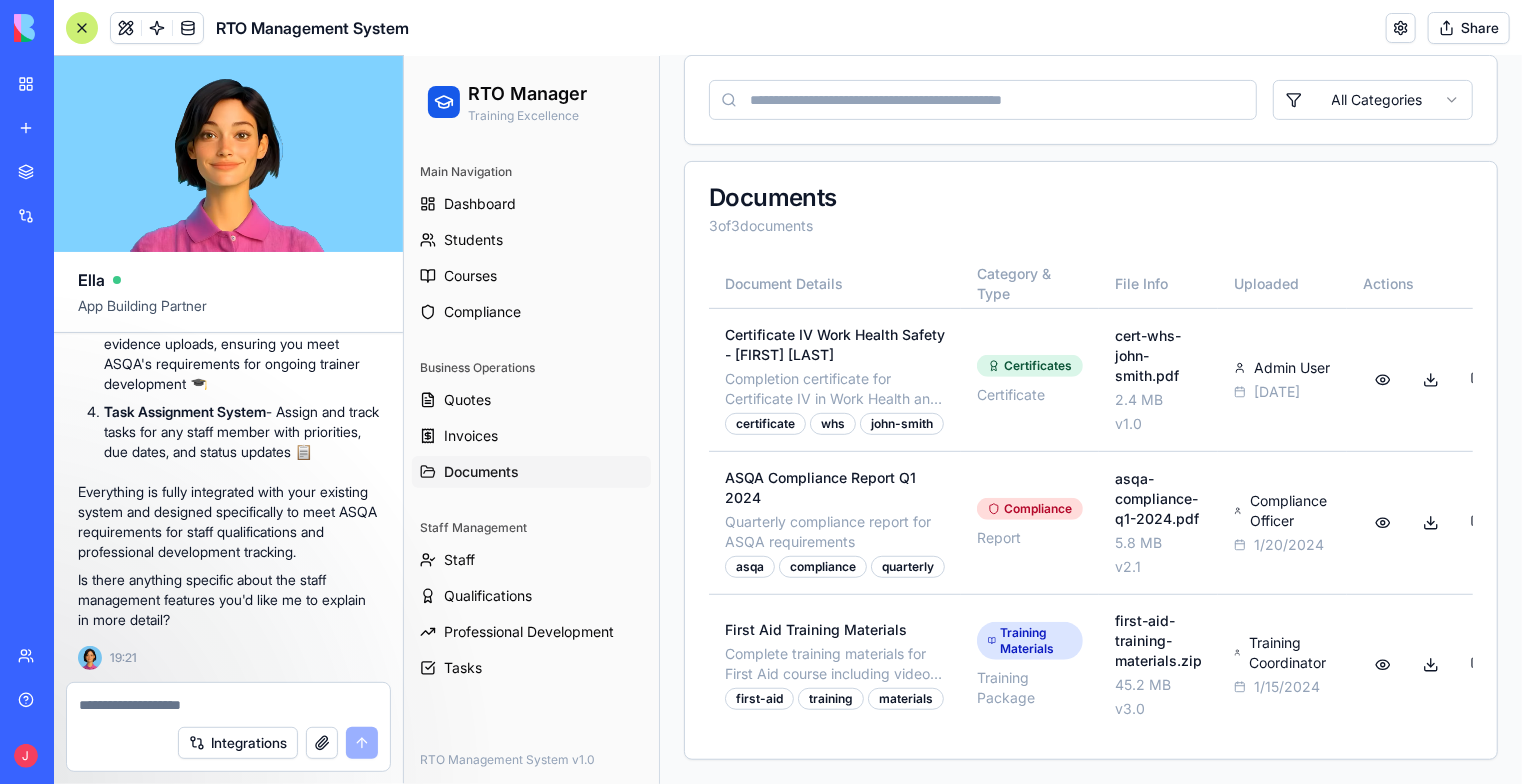 scroll, scrollTop: 0, scrollLeft: 0, axis: both 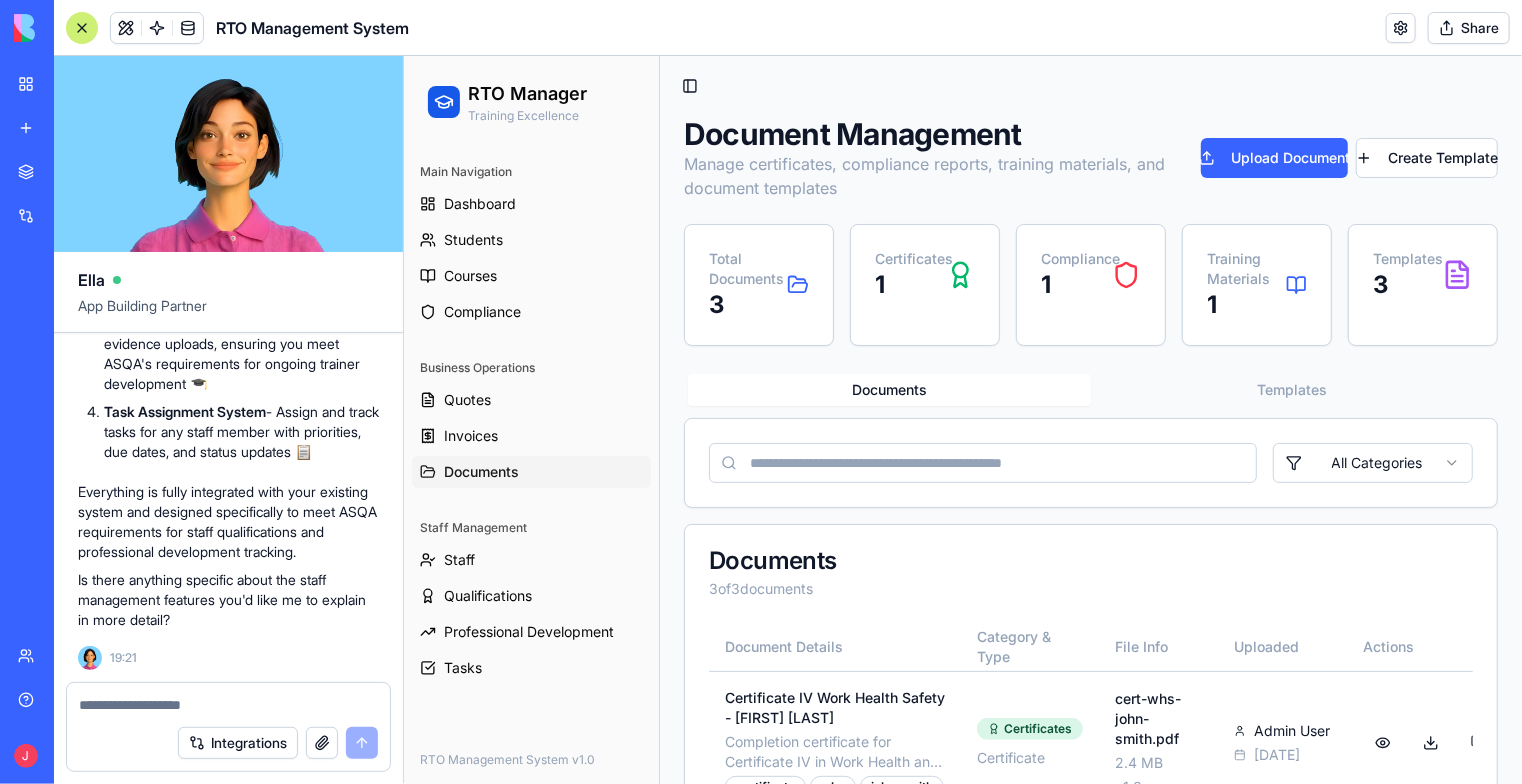 click on "Integrations" at bounding box center (228, 743) 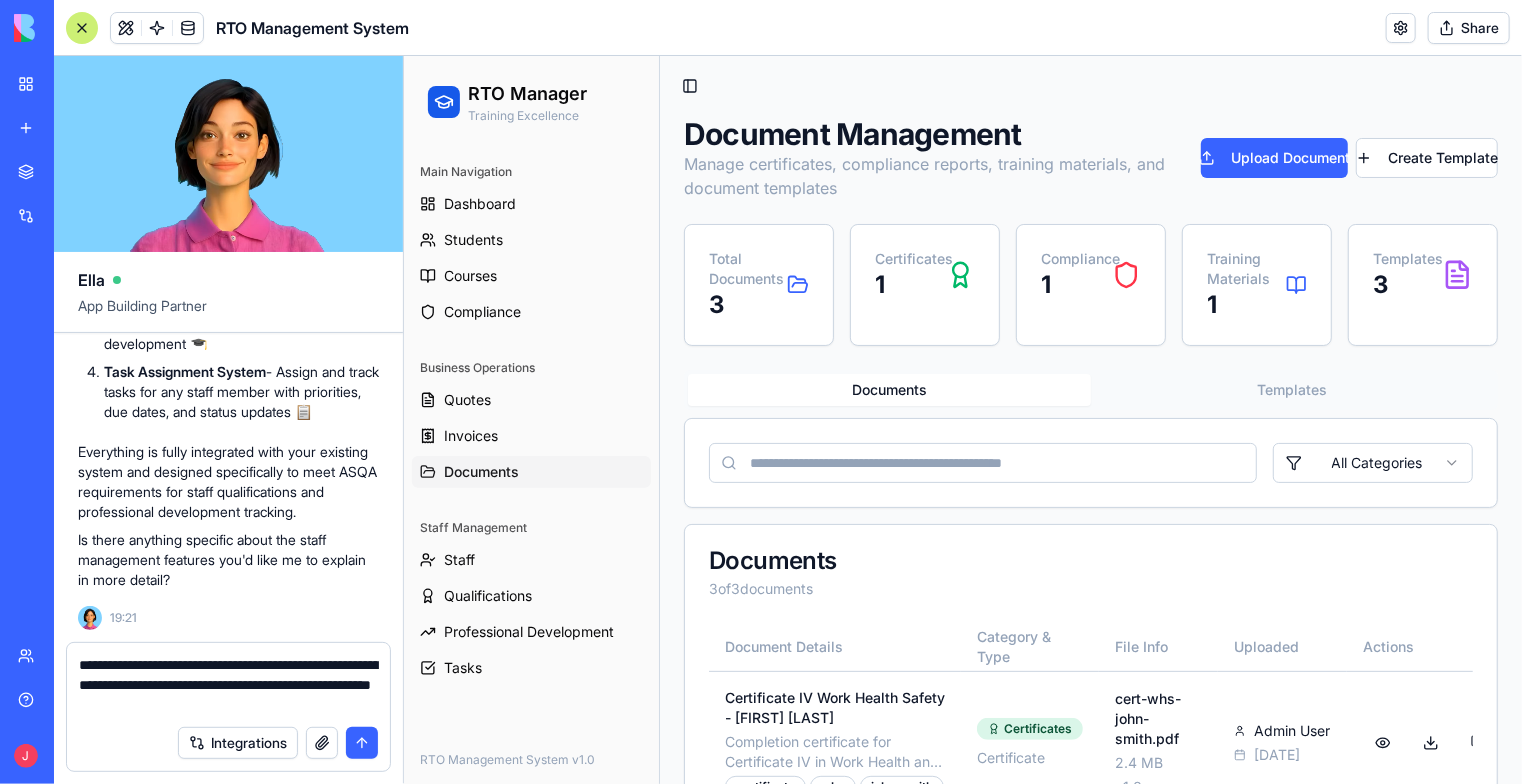 type on "**********" 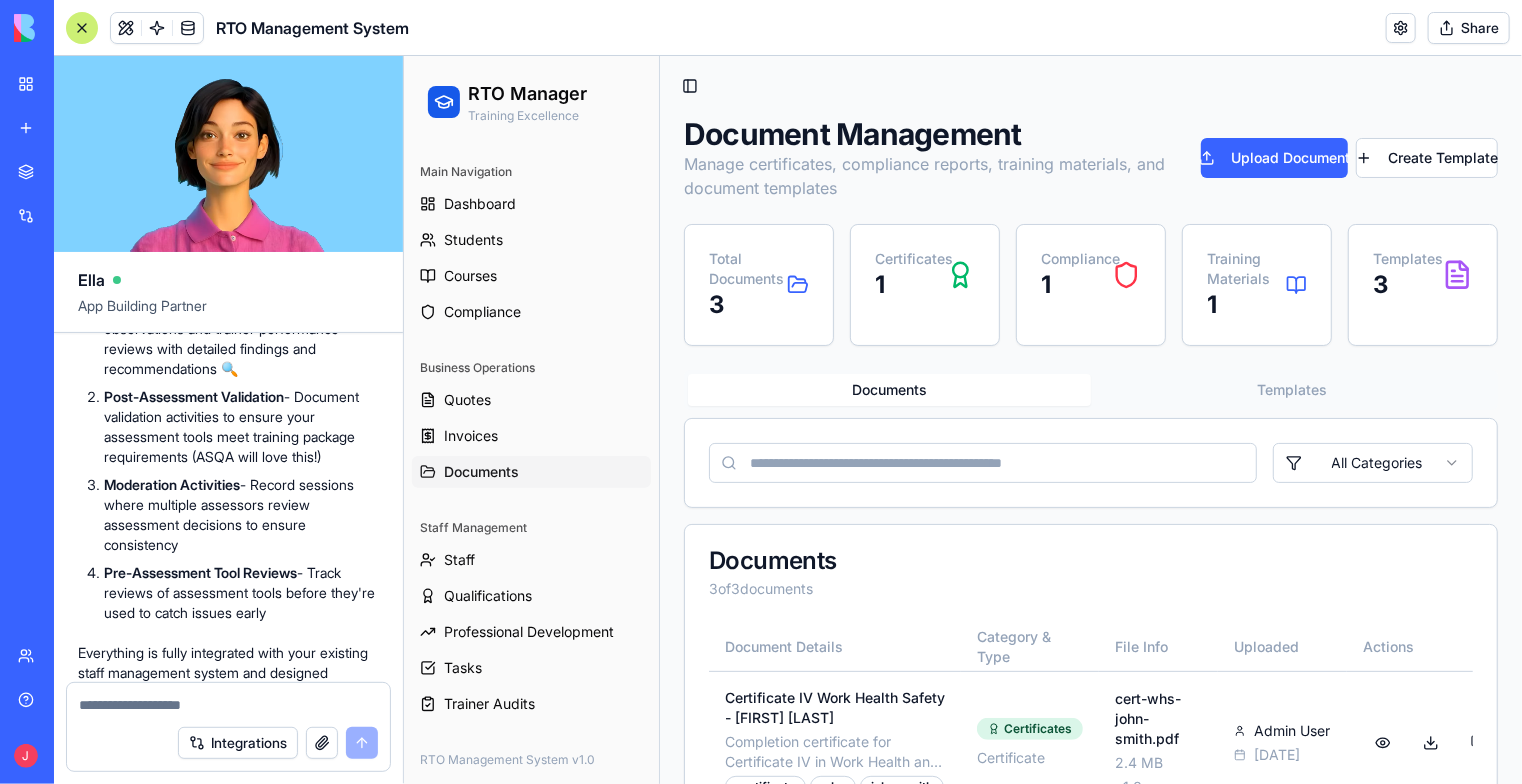 scroll, scrollTop: 5230, scrollLeft: 0, axis: vertical 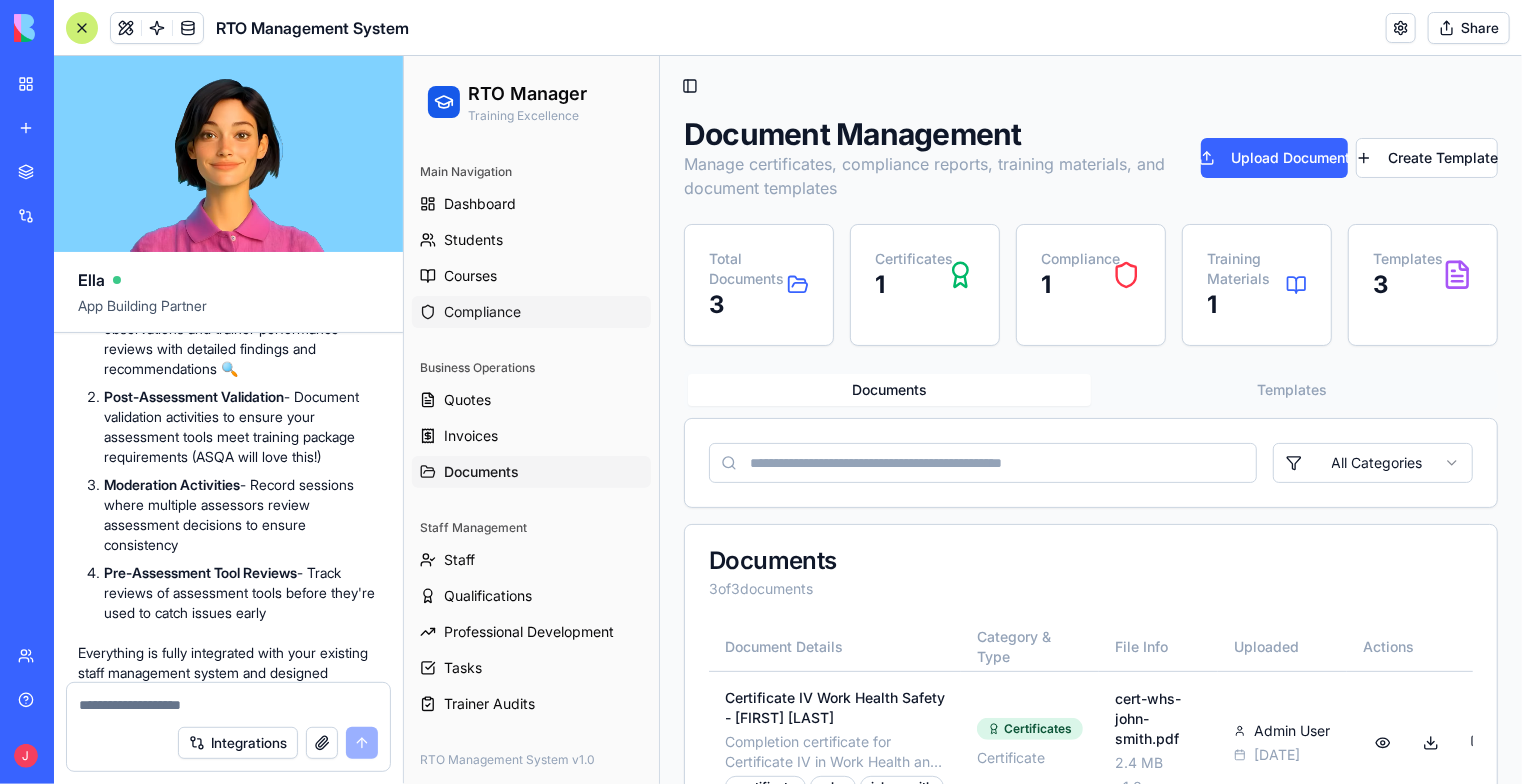 click on "Compliance" at bounding box center (481, 311) 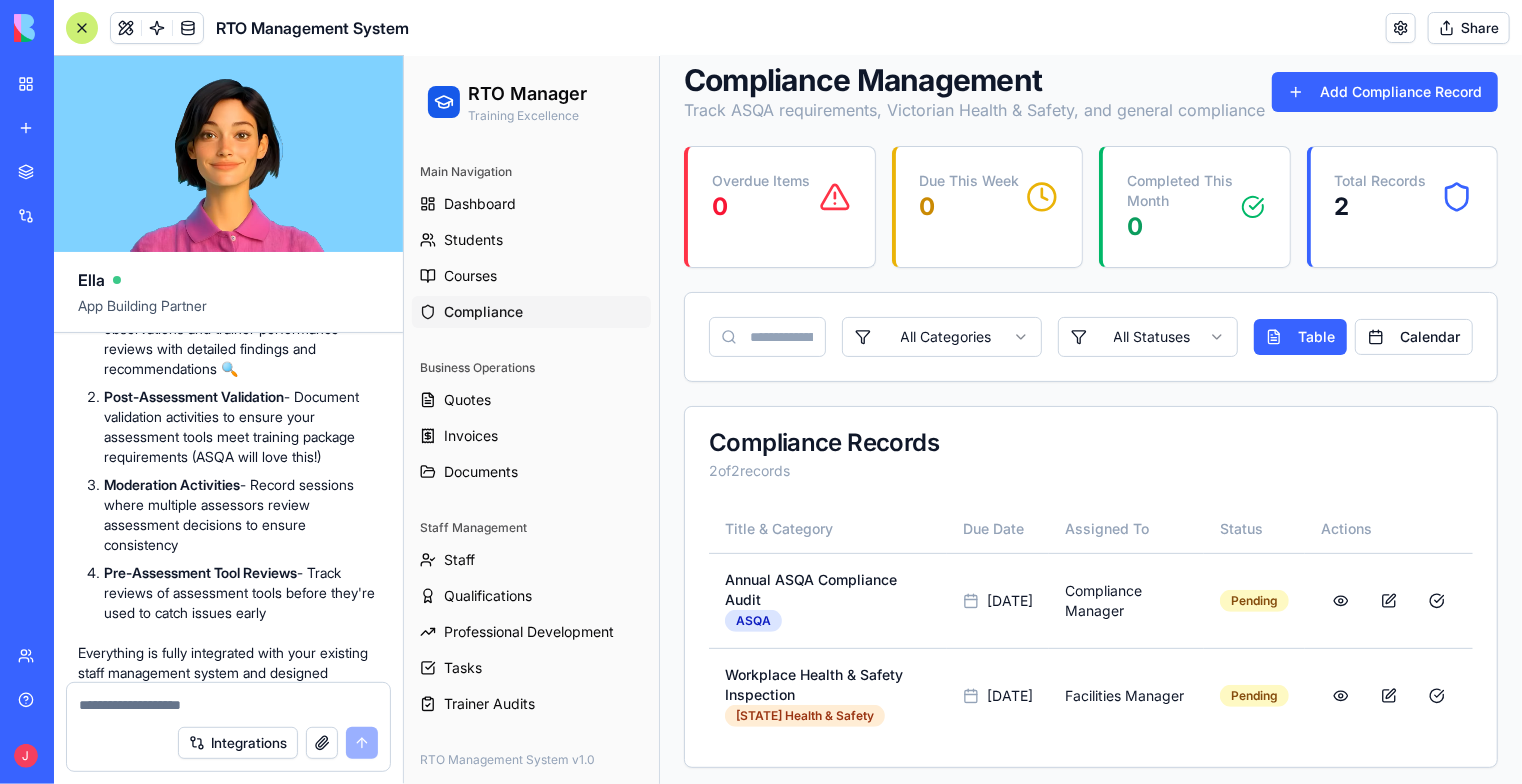 scroll, scrollTop: 84, scrollLeft: 0, axis: vertical 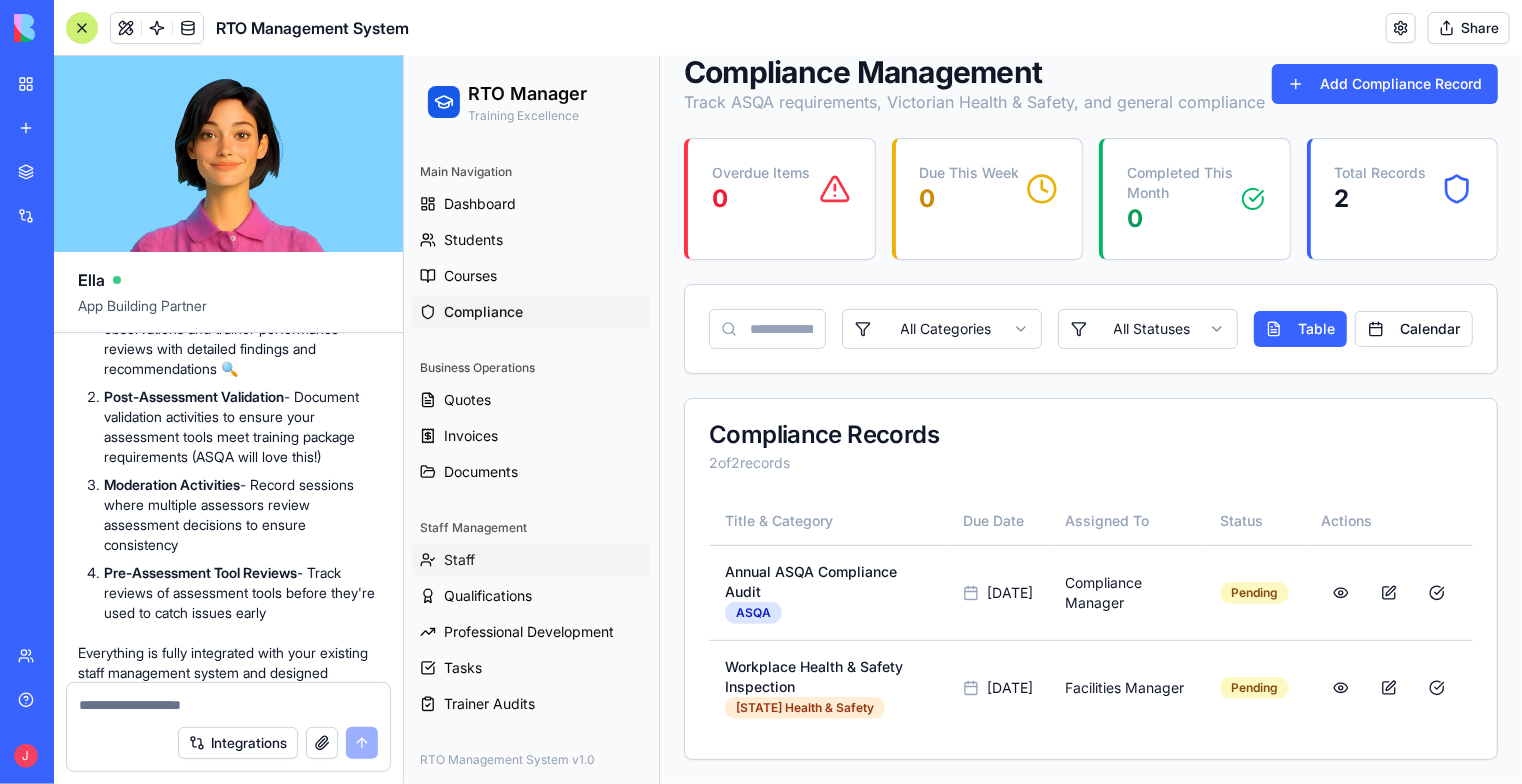 click on "Staff" at bounding box center [530, 559] 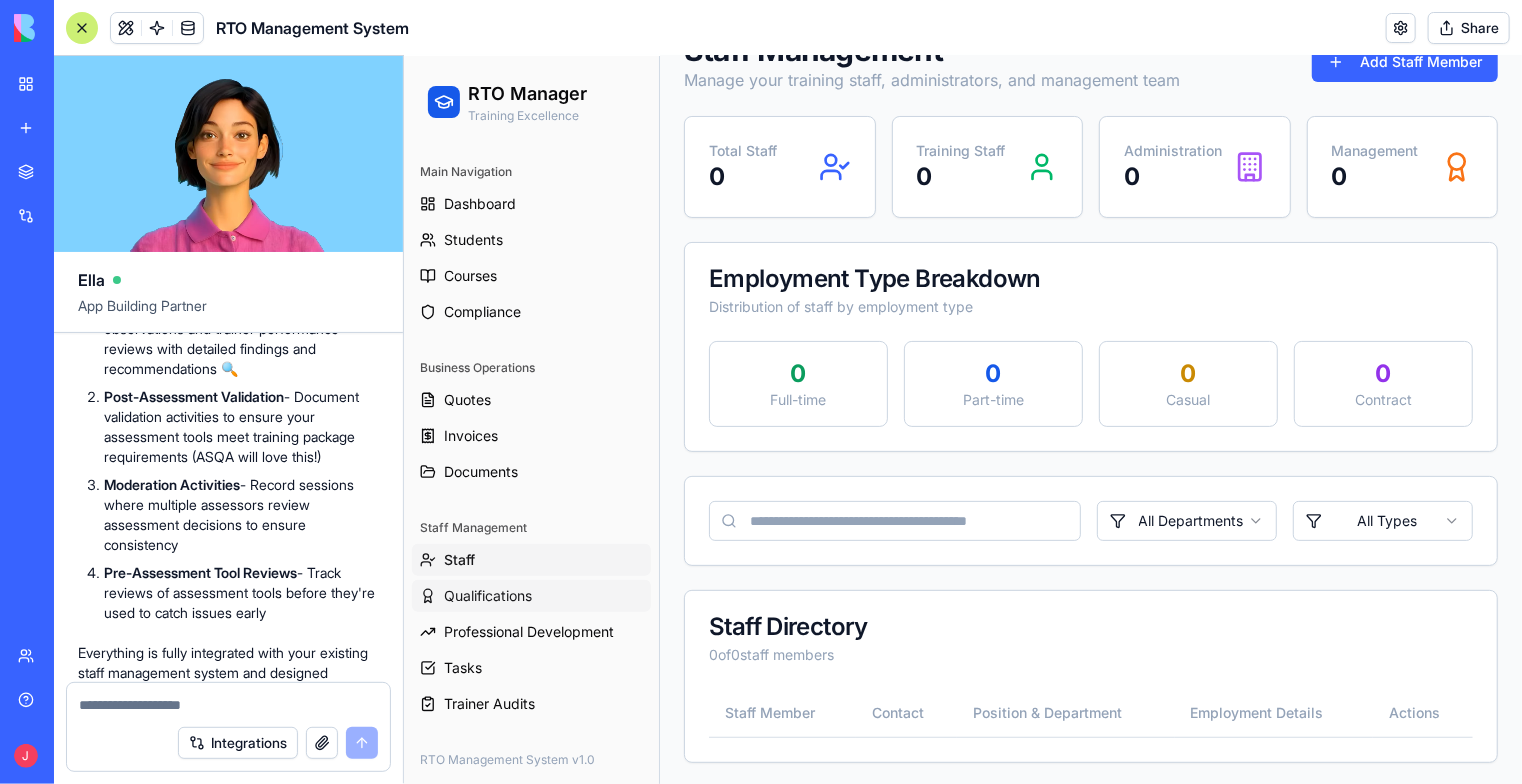 click on "Qualifications" at bounding box center (530, 595) 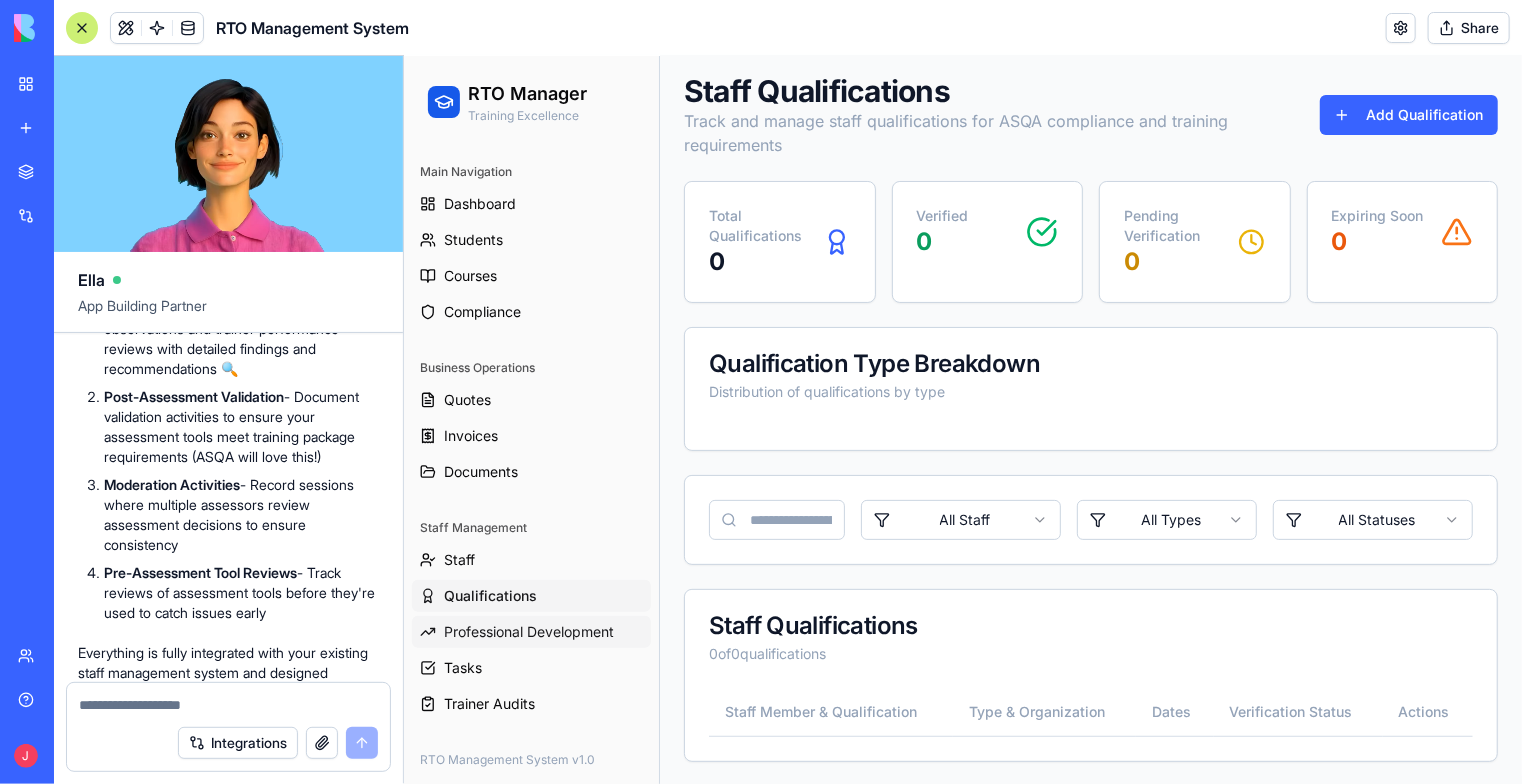 click on "Professional Development" at bounding box center [528, 631] 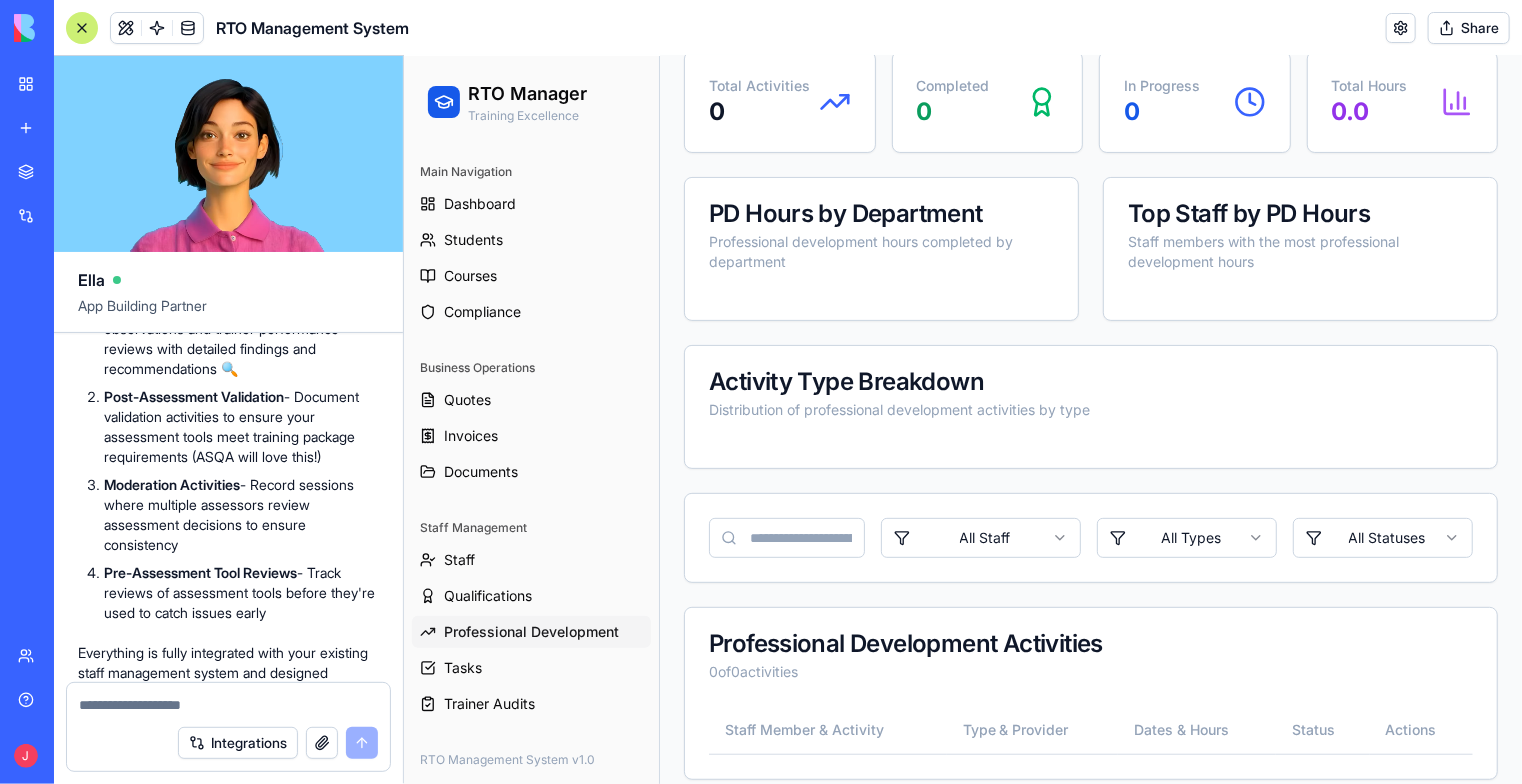 scroll, scrollTop: 191, scrollLeft: 0, axis: vertical 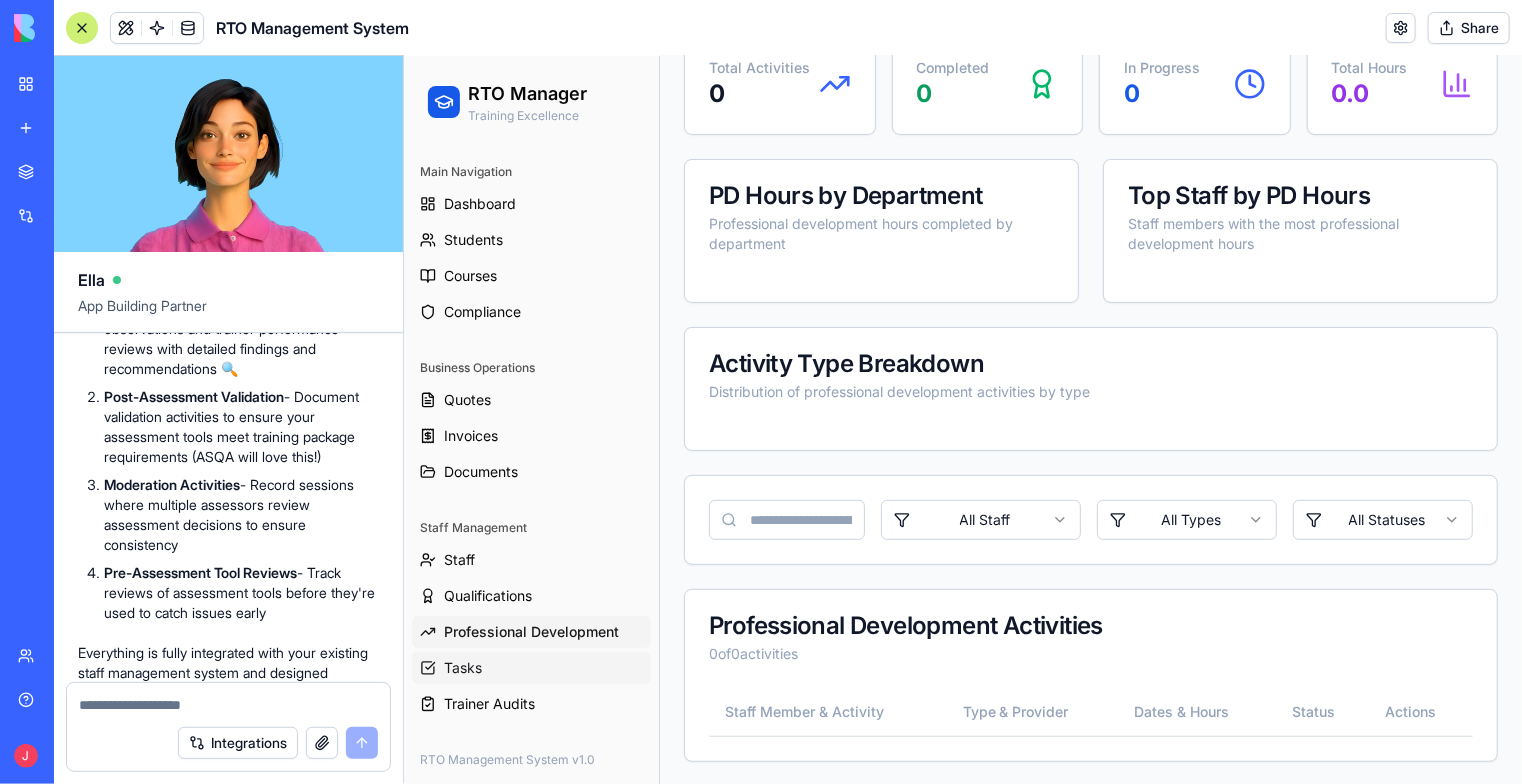 click on "Tasks" at bounding box center [530, 667] 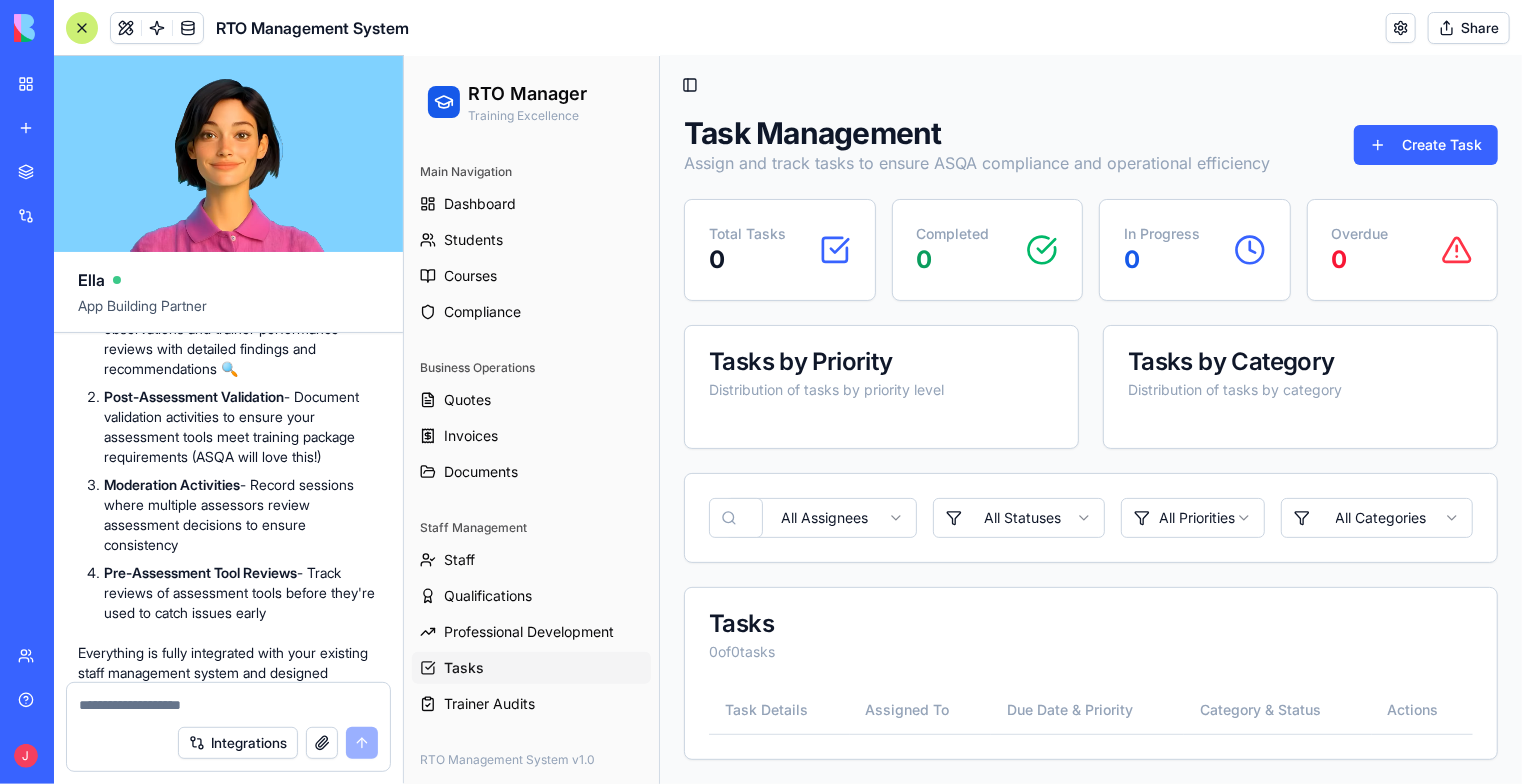 scroll, scrollTop: 0, scrollLeft: 0, axis: both 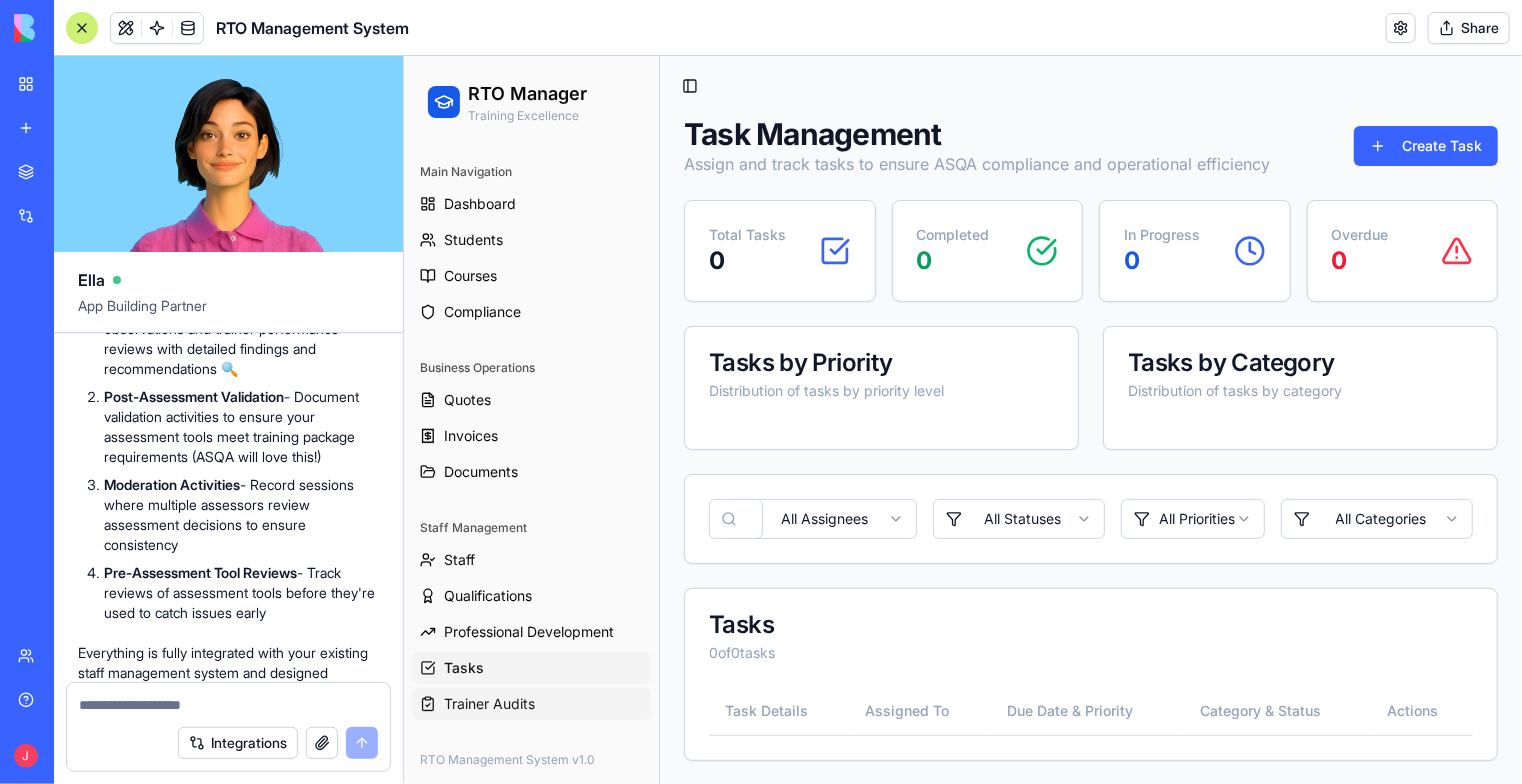 click on "Trainer Audits" at bounding box center [530, 703] 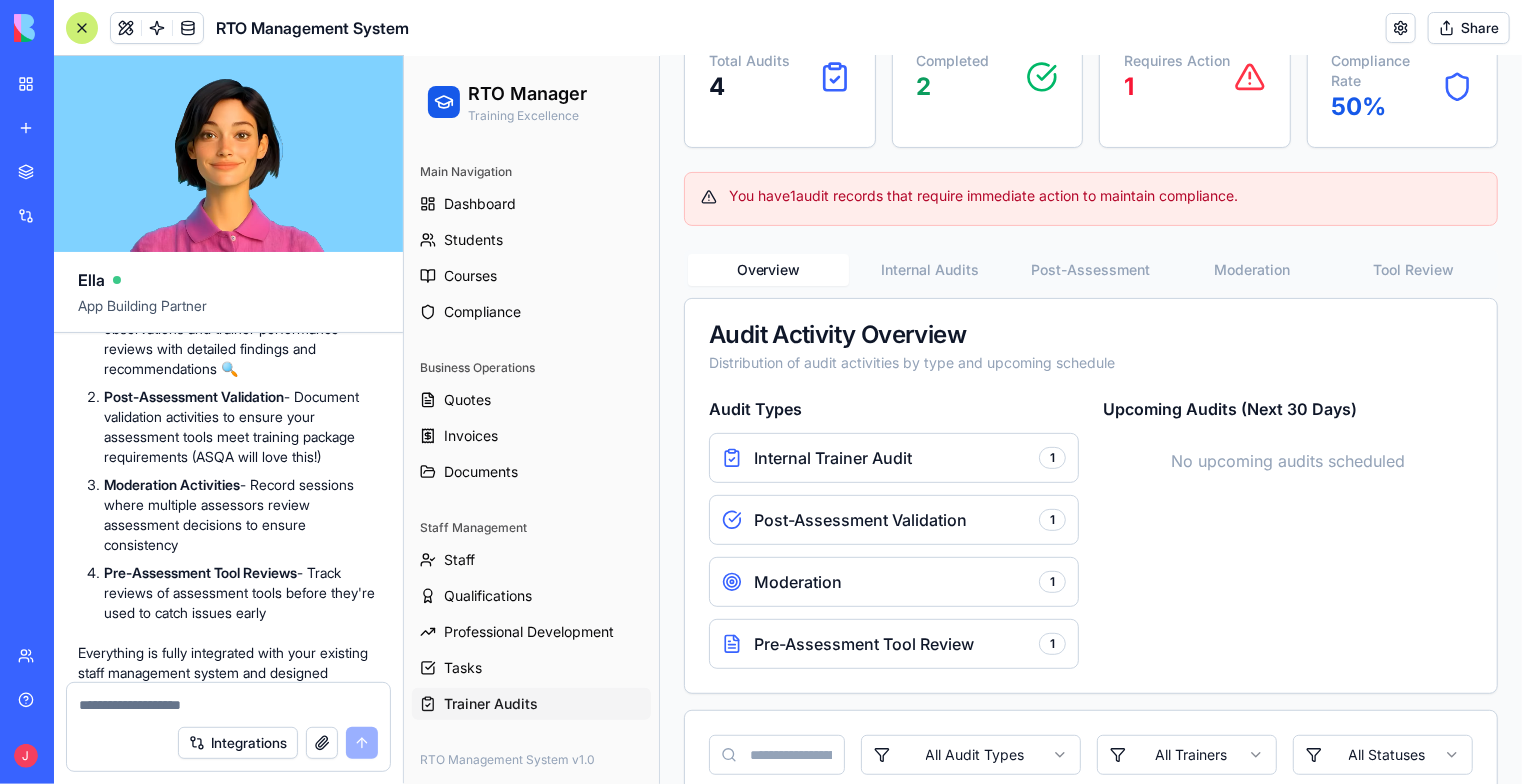scroll, scrollTop: 200, scrollLeft: 0, axis: vertical 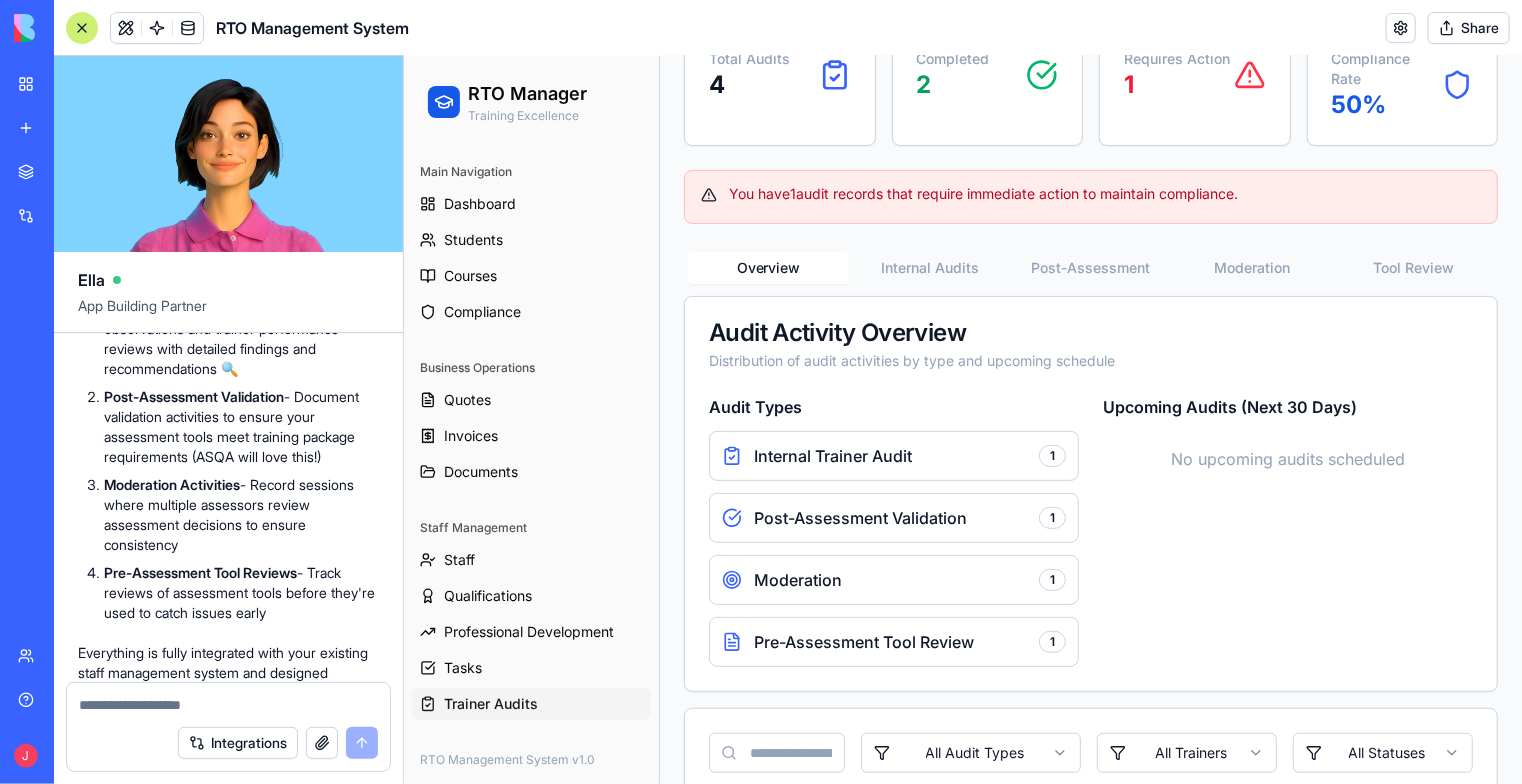 click on "1" at bounding box center [1051, 579] 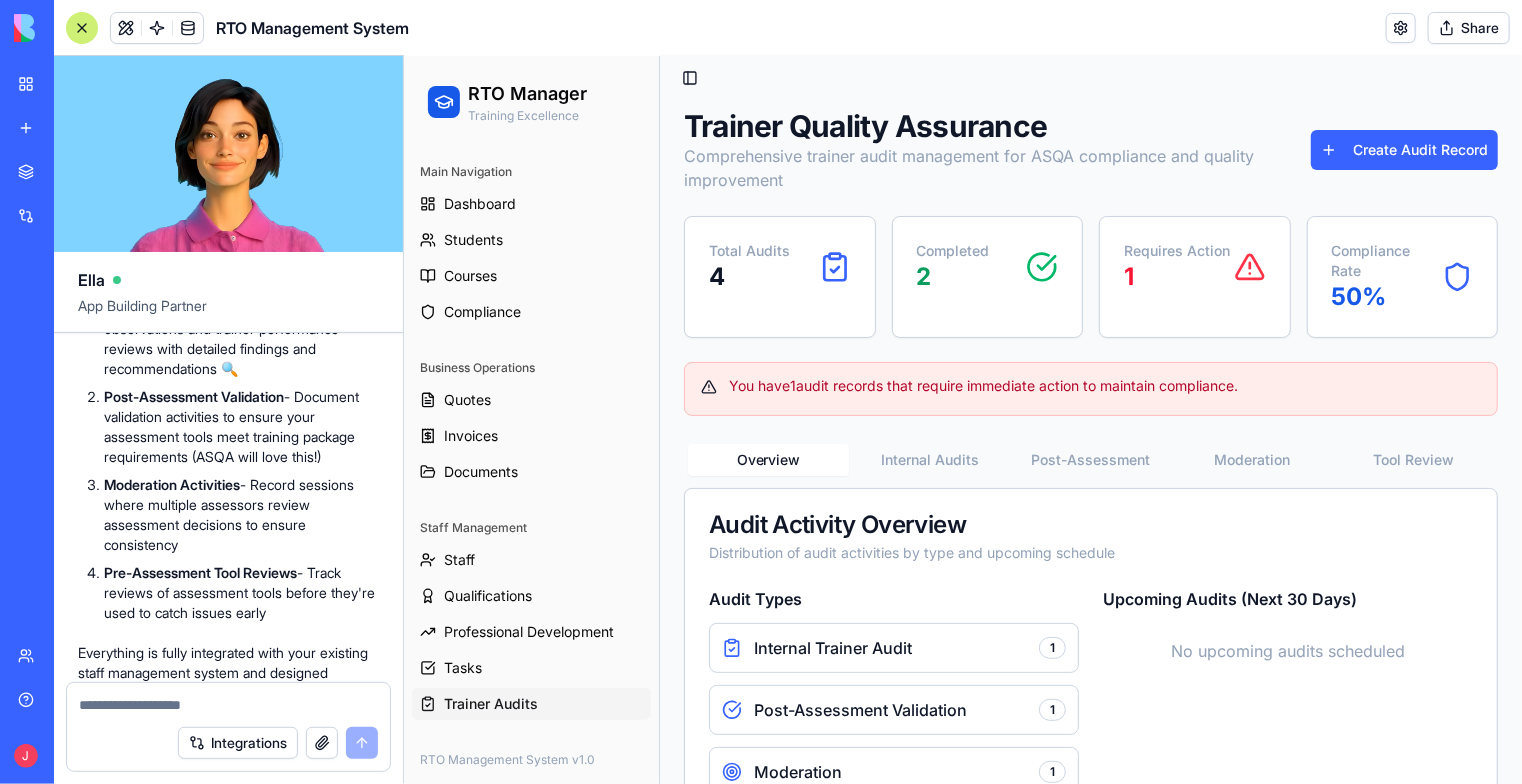 scroll, scrollTop: 0, scrollLeft: 0, axis: both 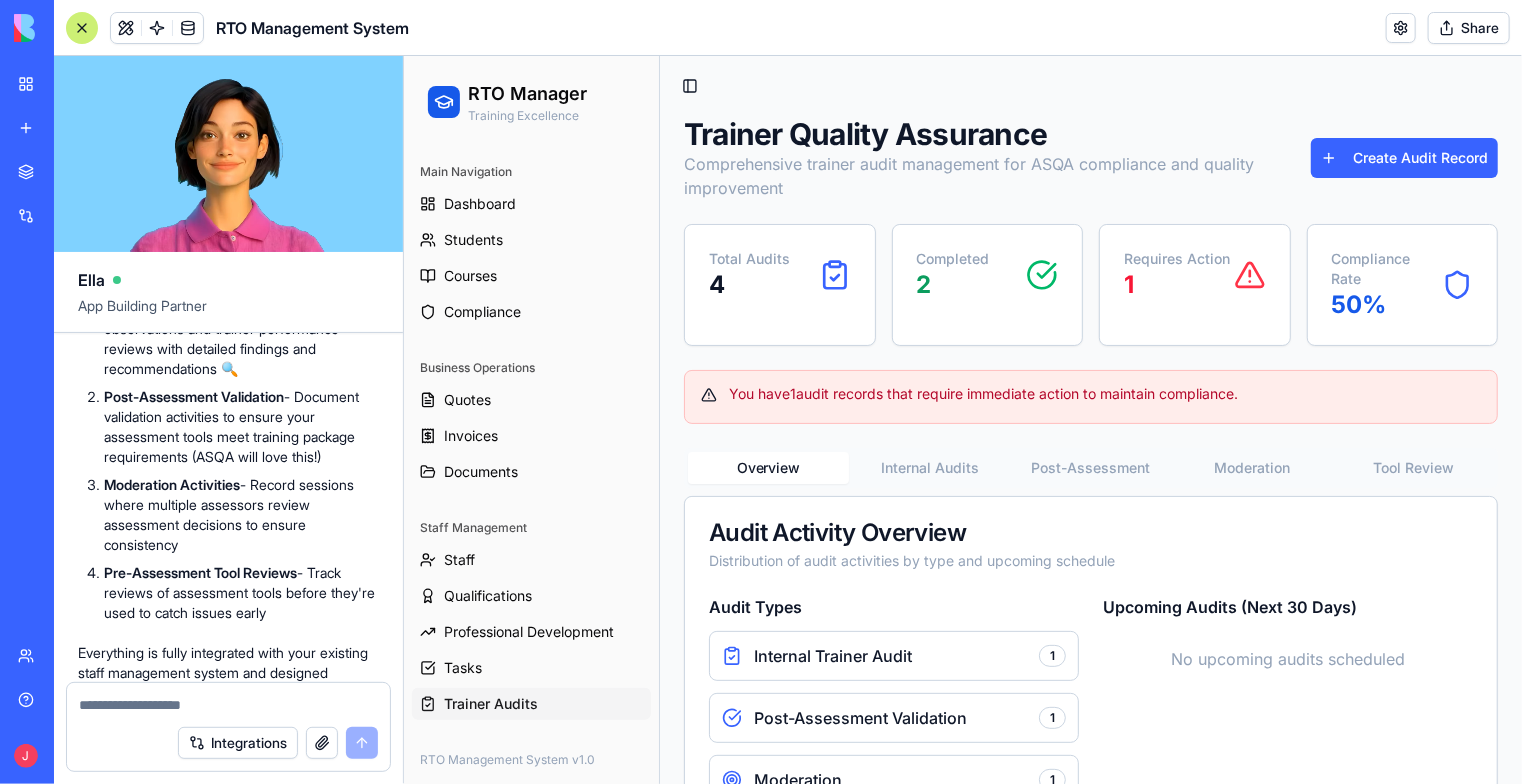 click 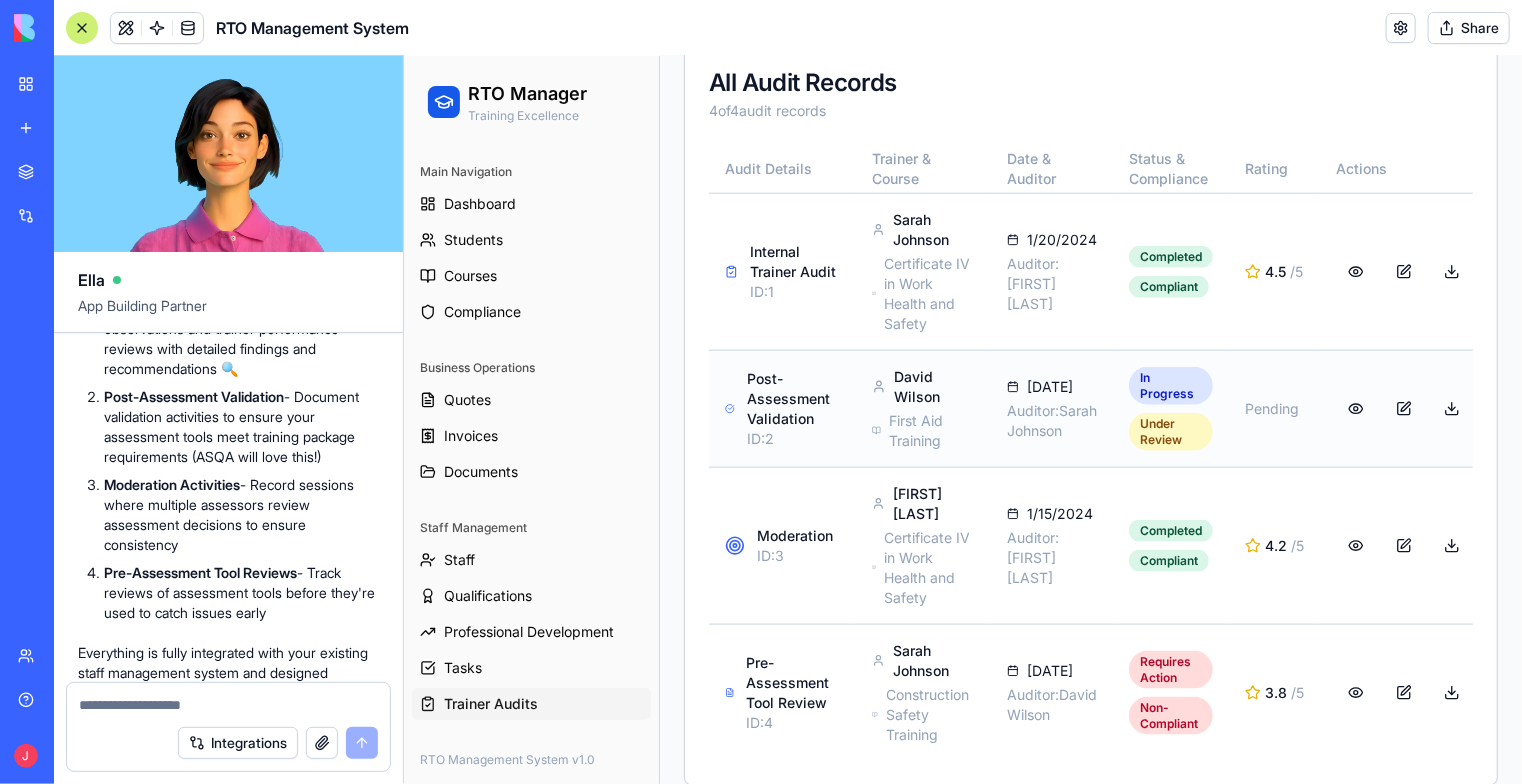 scroll, scrollTop: 1000, scrollLeft: 0, axis: vertical 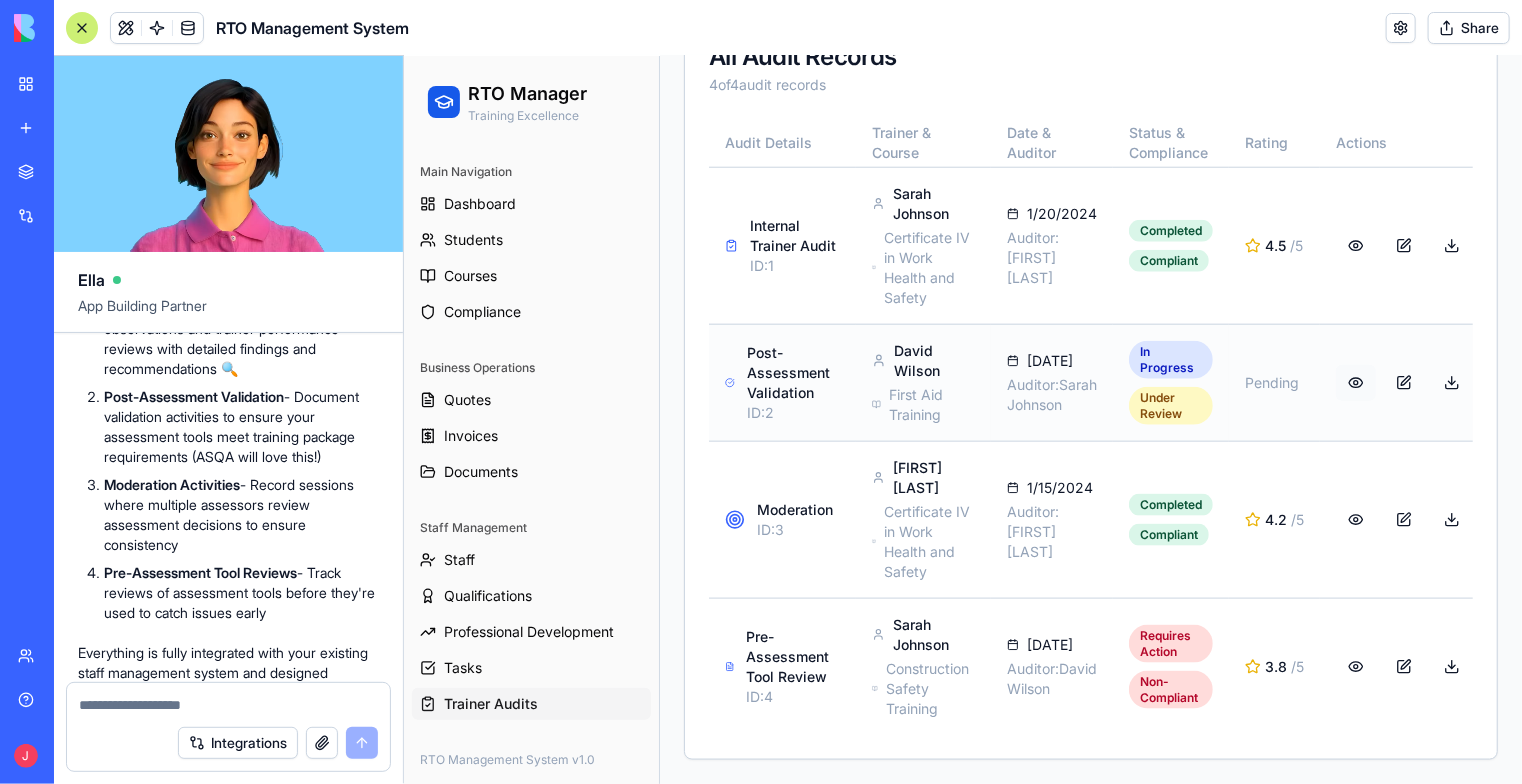 click at bounding box center (1355, 382) 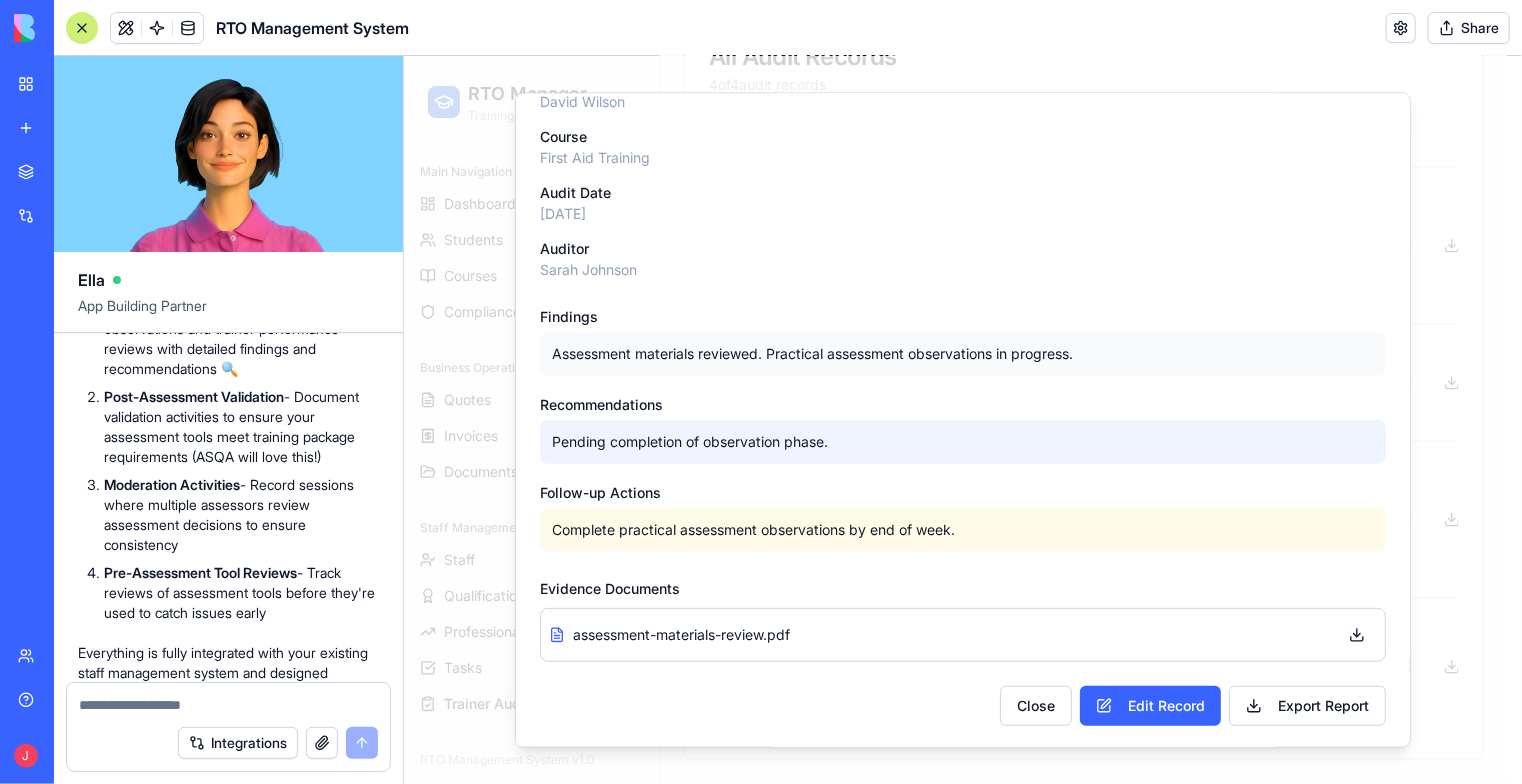 scroll, scrollTop: 212, scrollLeft: 0, axis: vertical 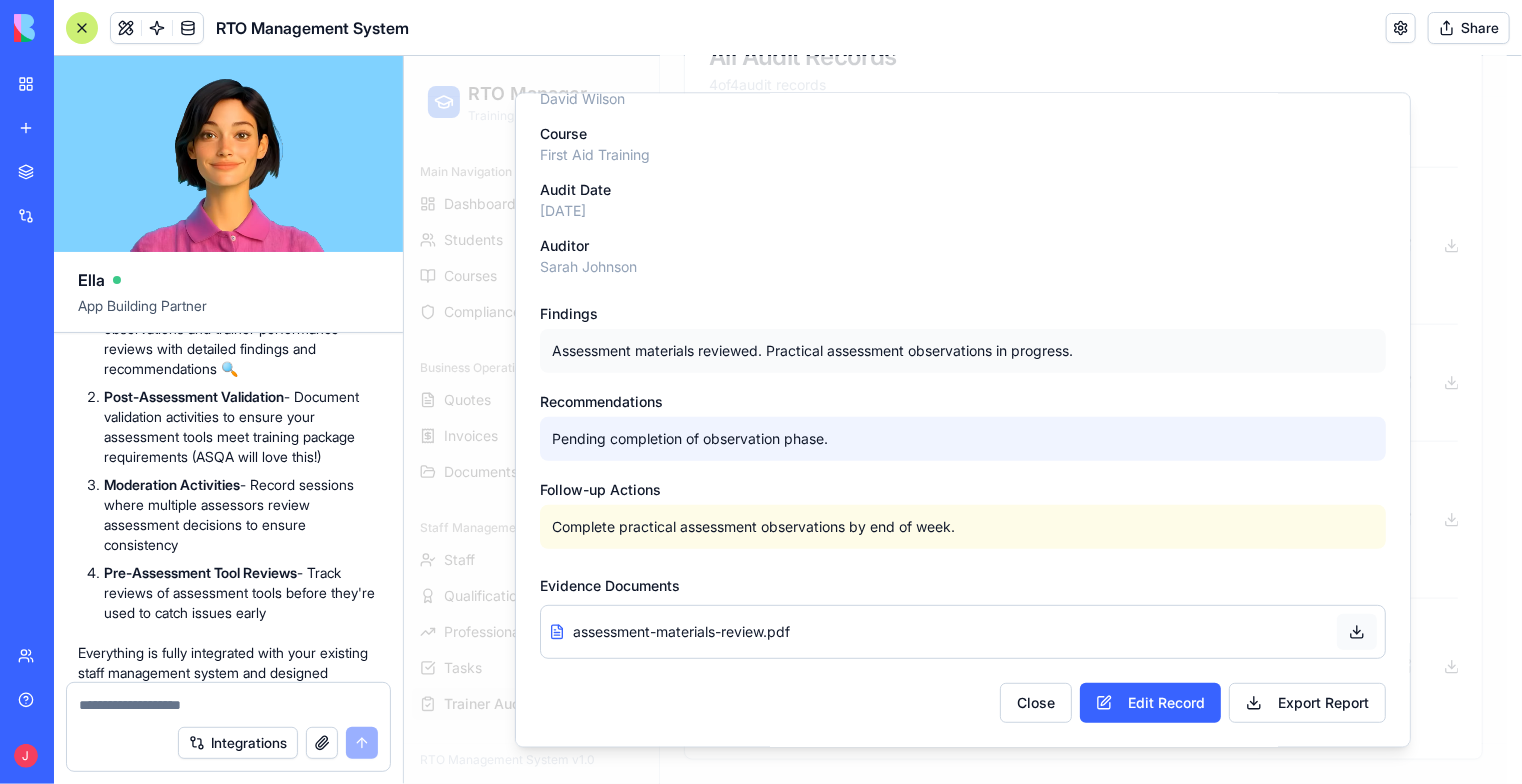click at bounding box center [1356, 631] 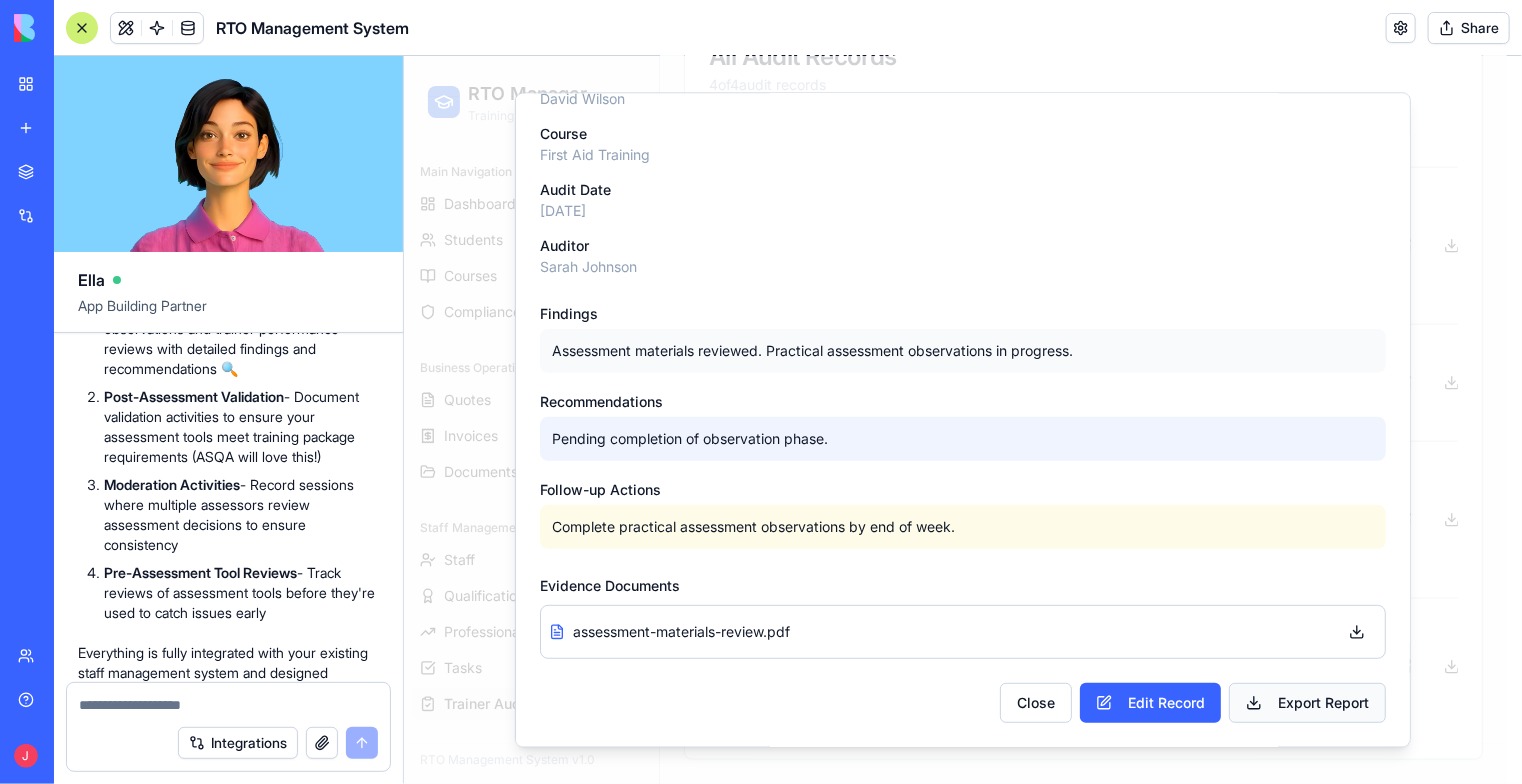 click on "Export Report" at bounding box center [1306, 702] 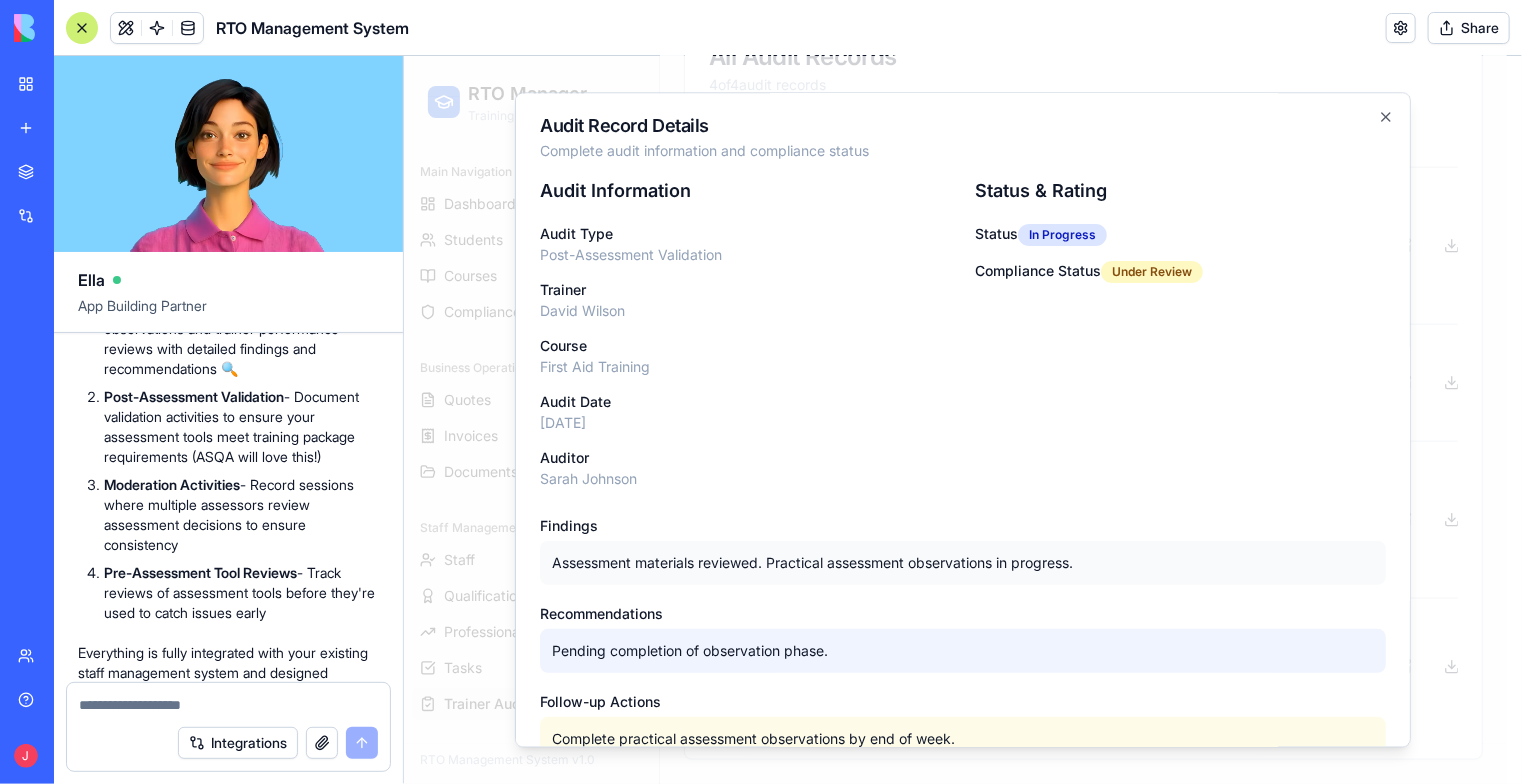 scroll, scrollTop: 0, scrollLeft: 0, axis: both 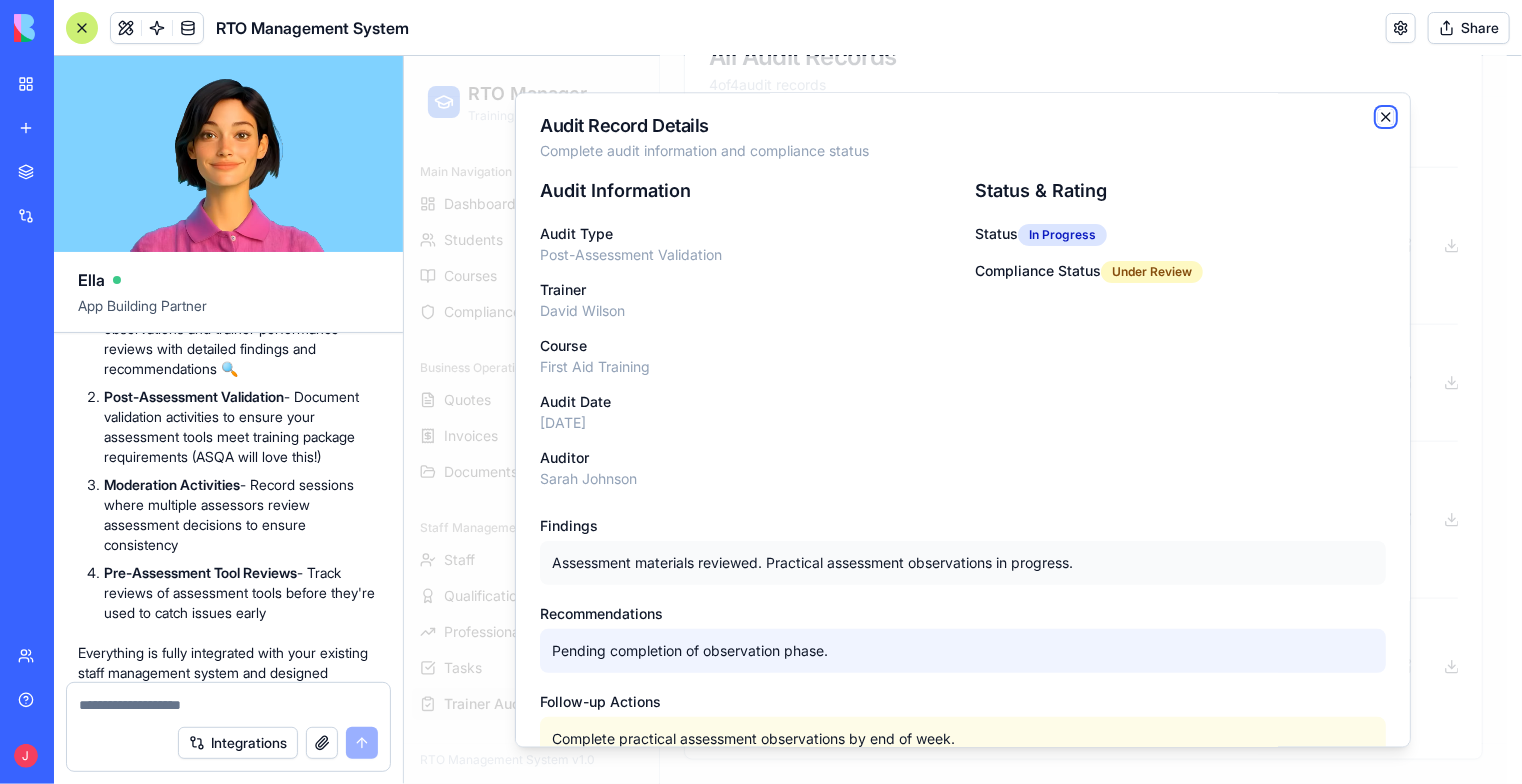 click 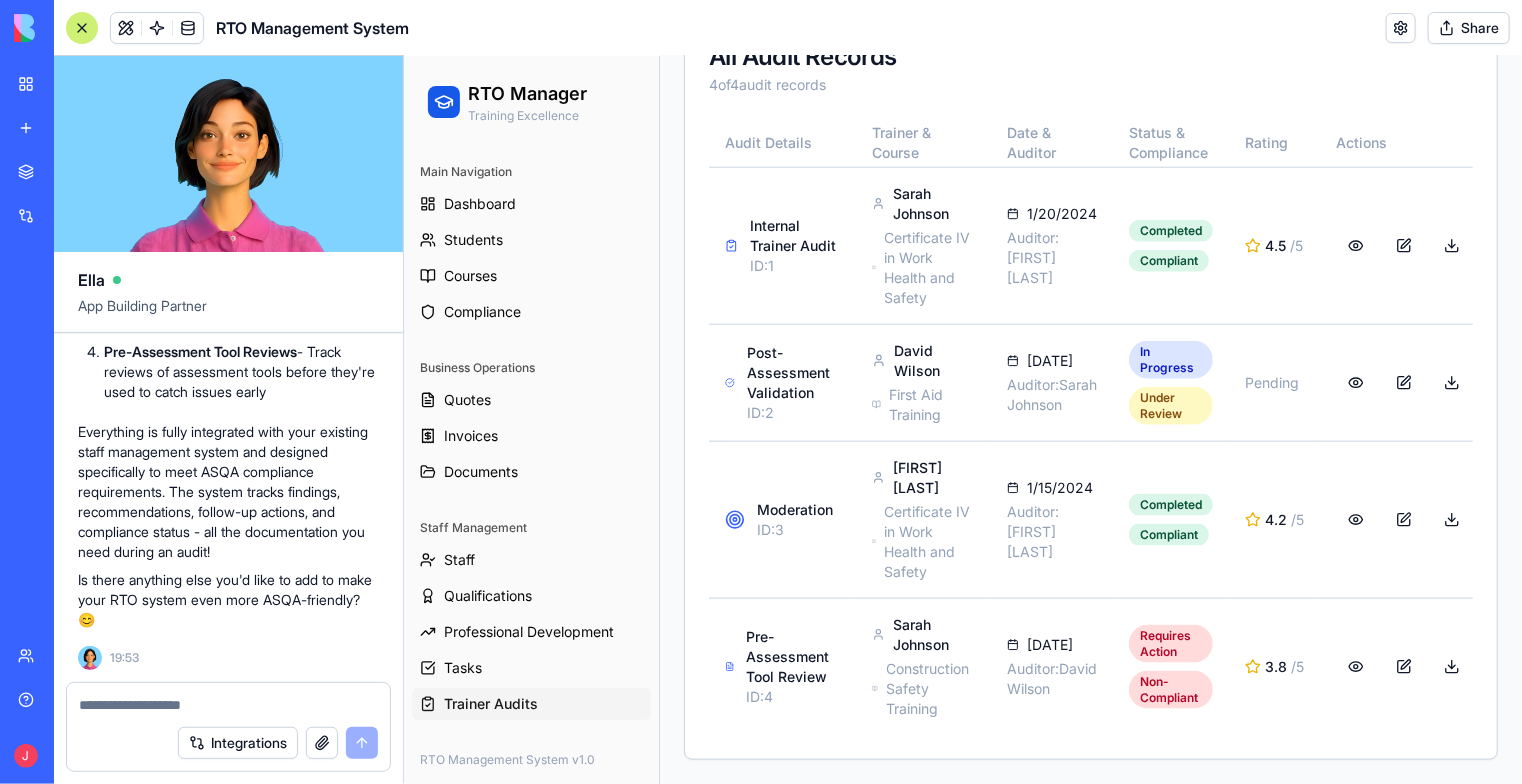 scroll, scrollTop: 5530, scrollLeft: 0, axis: vertical 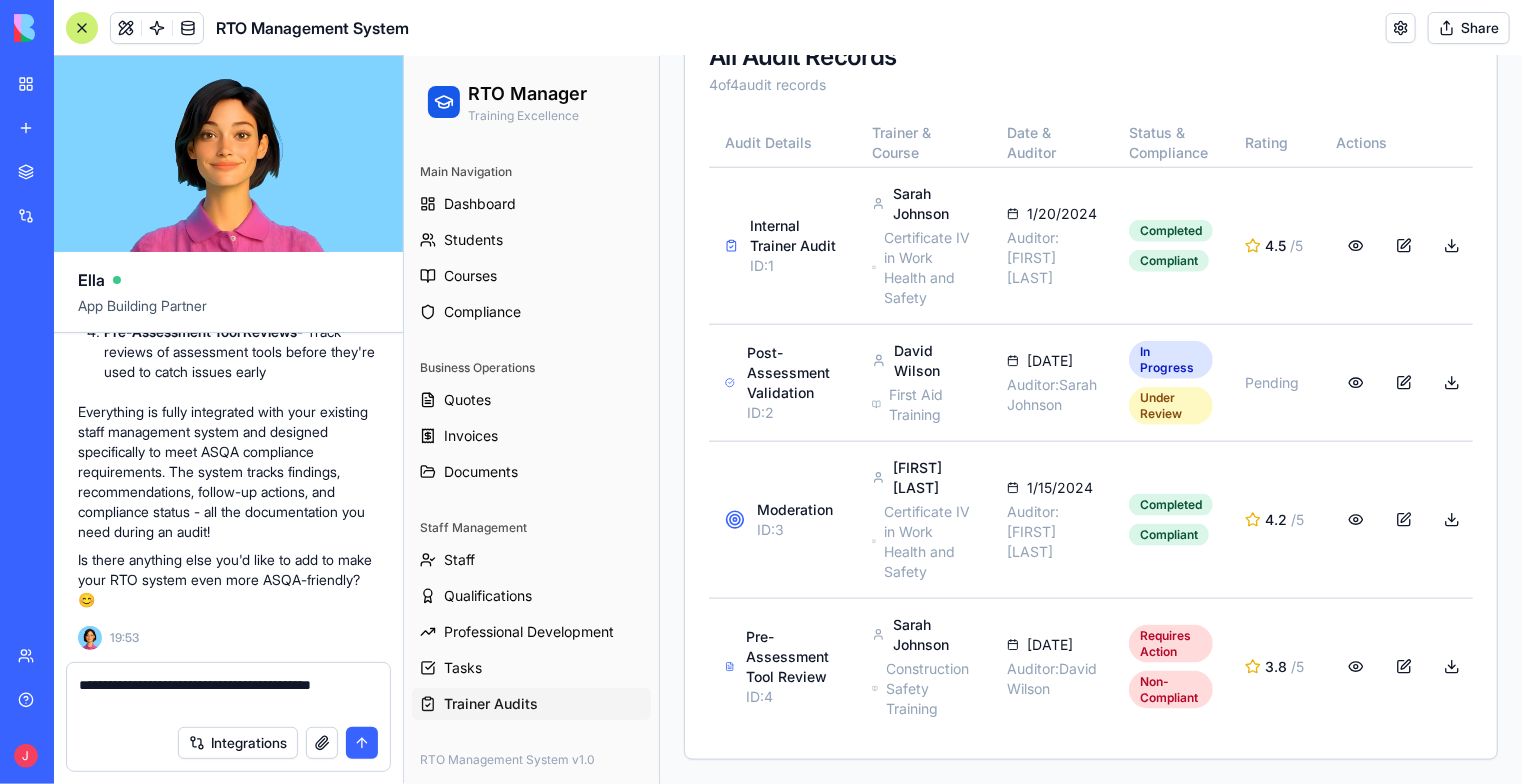 type on "**********" 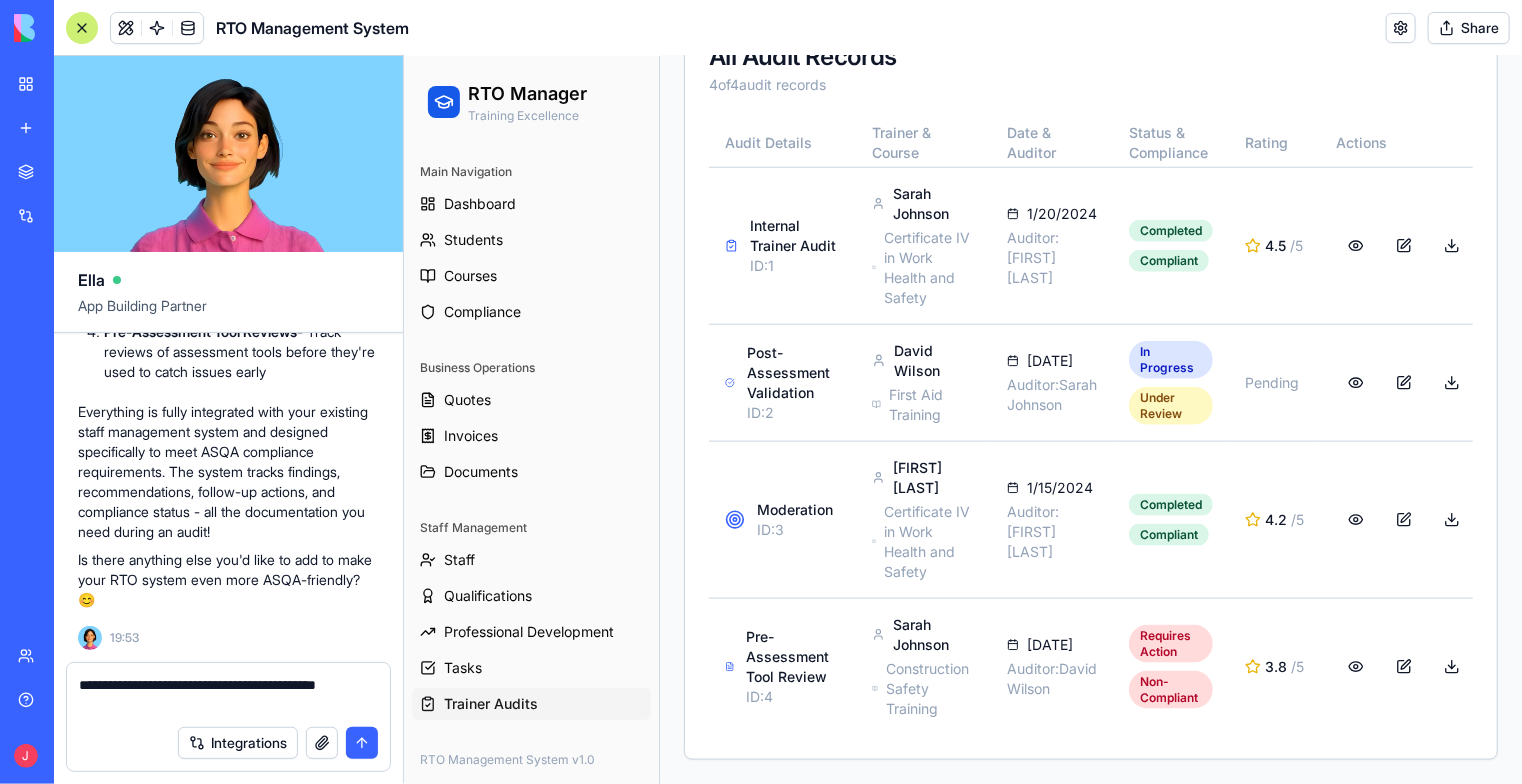type 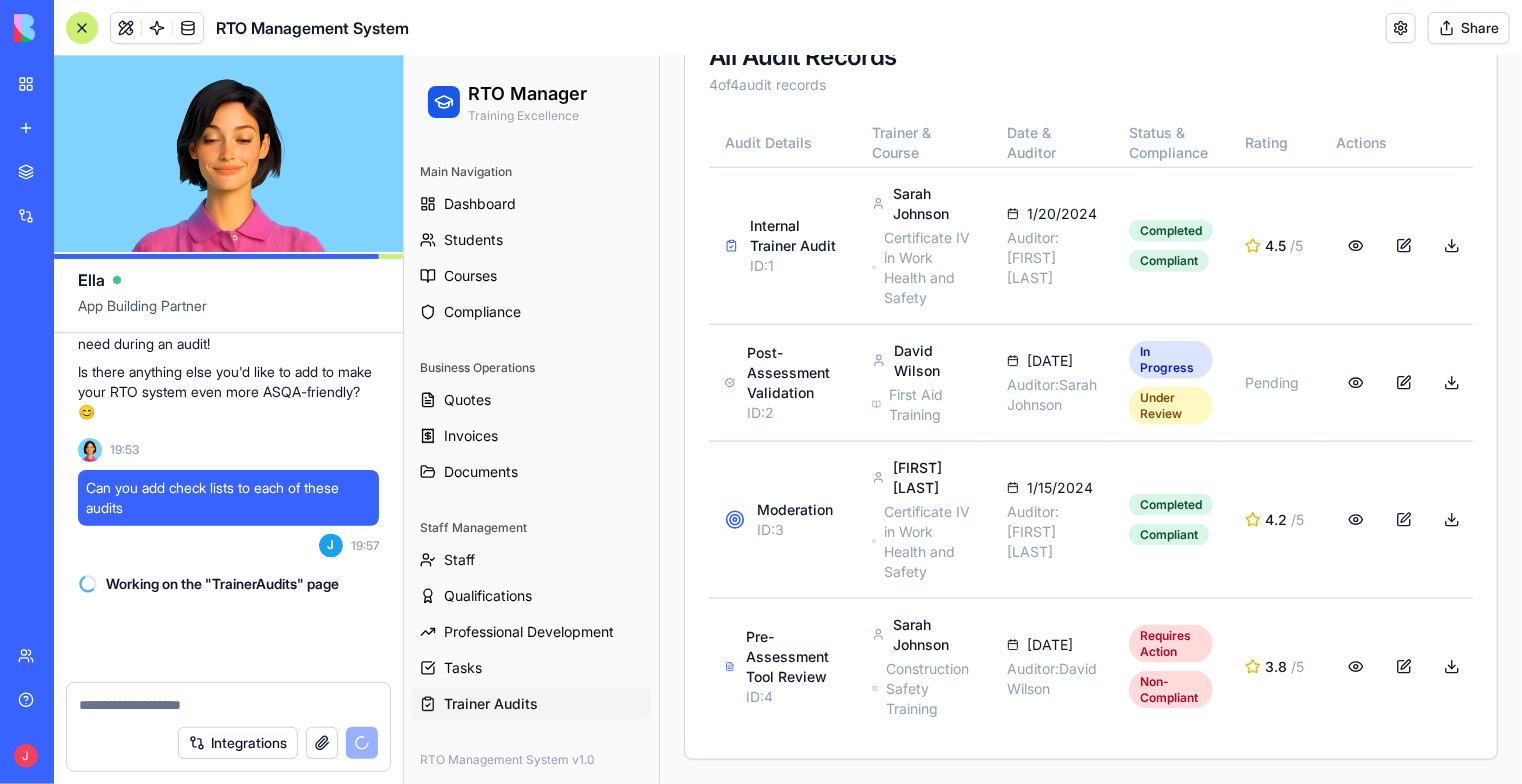 scroll, scrollTop: 5738, scrollLeft: 0, axis: vertical 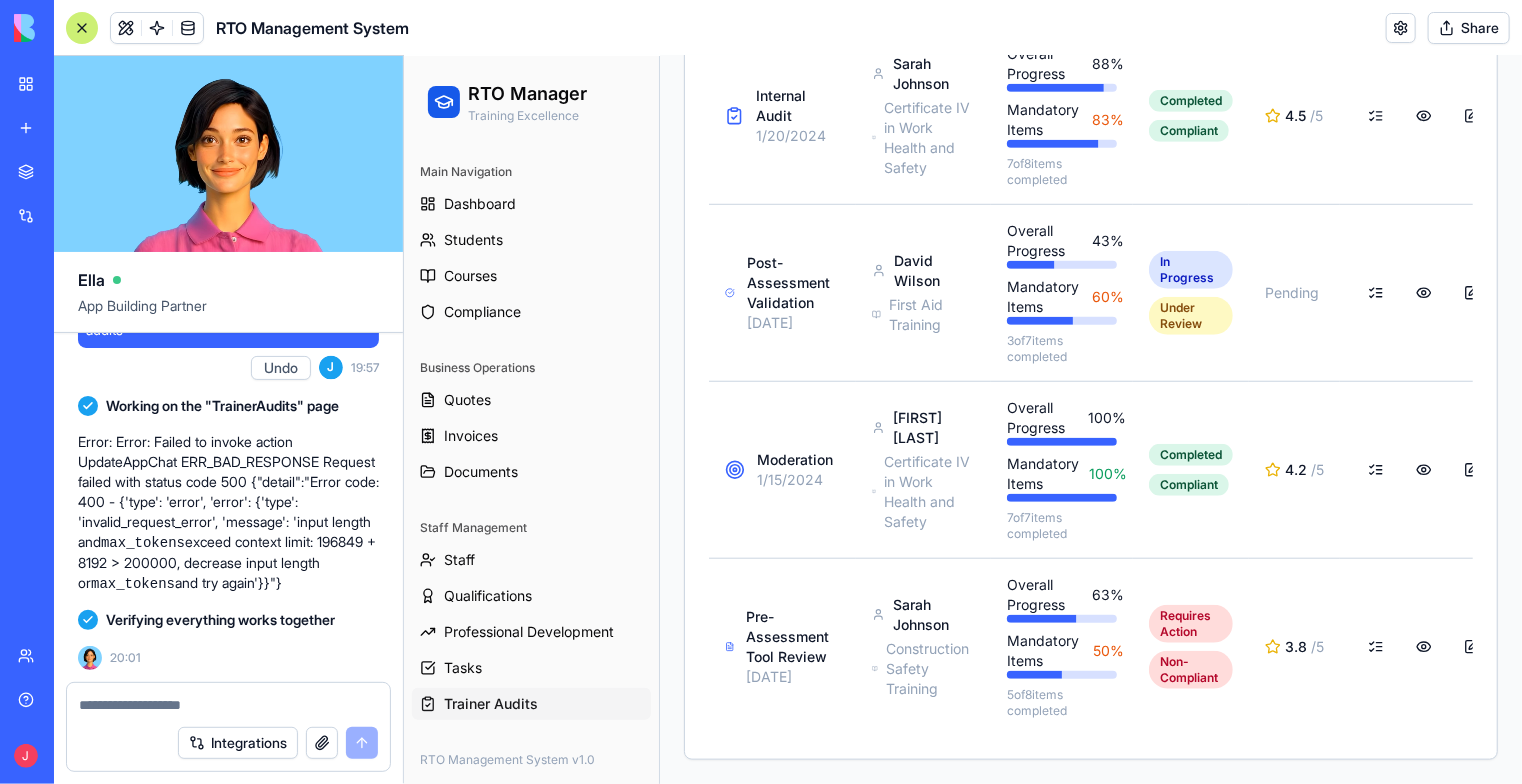click on "Upgrade" at bounding box center [138, 756] 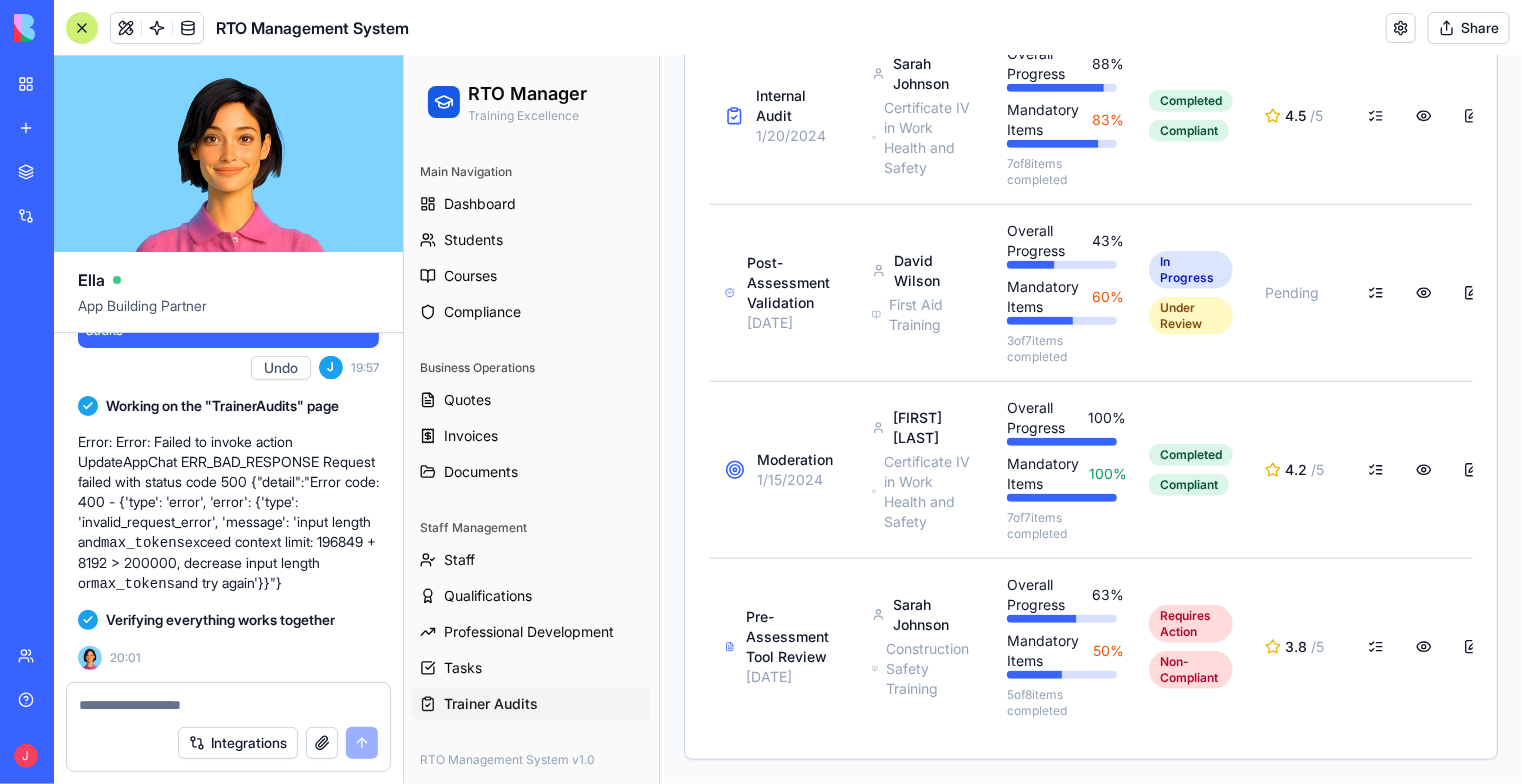 click on "Upgrade" at bounding box center [138, 756] 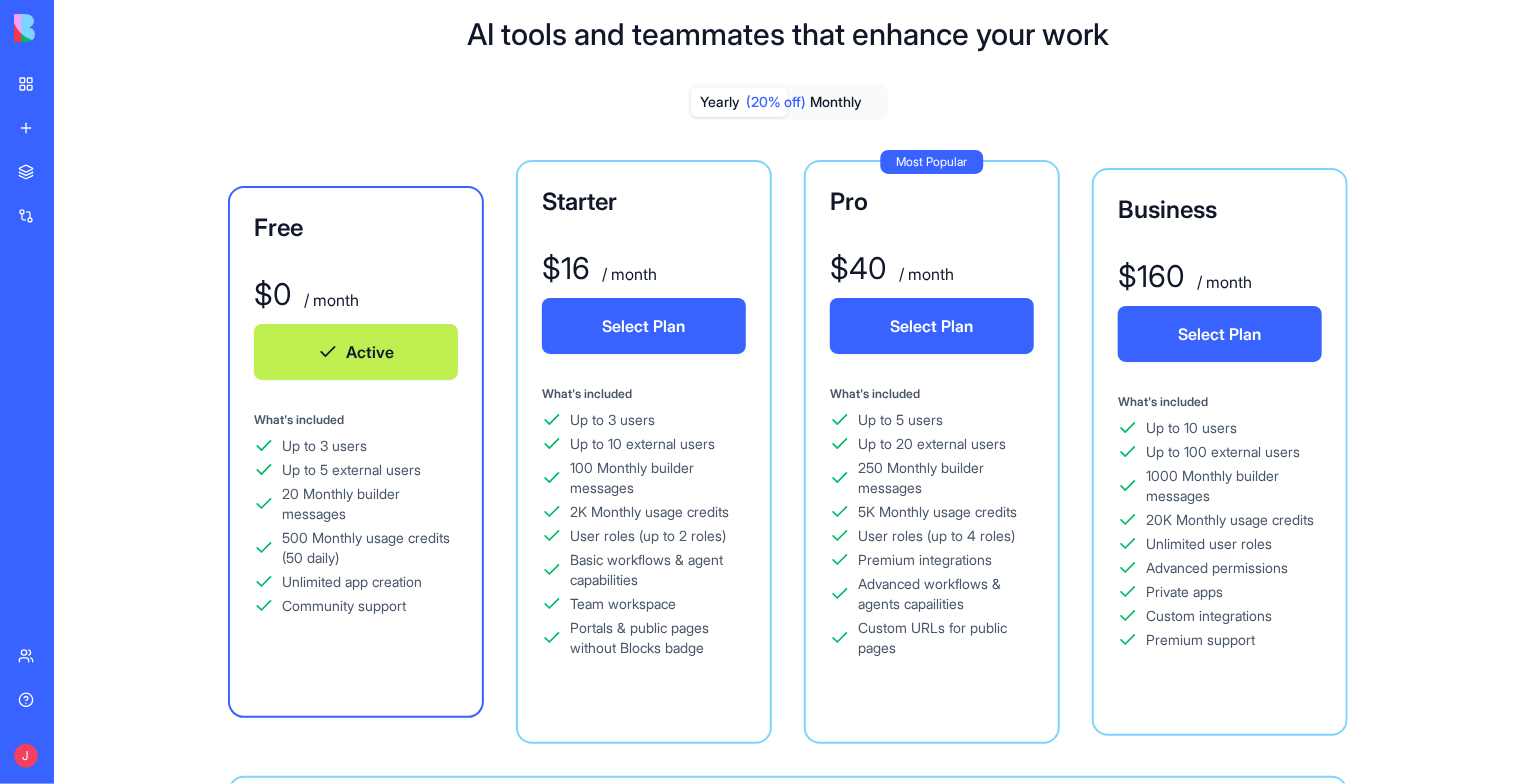 scroll, scrollTop: 0, scrollLeft: 0, axis: both 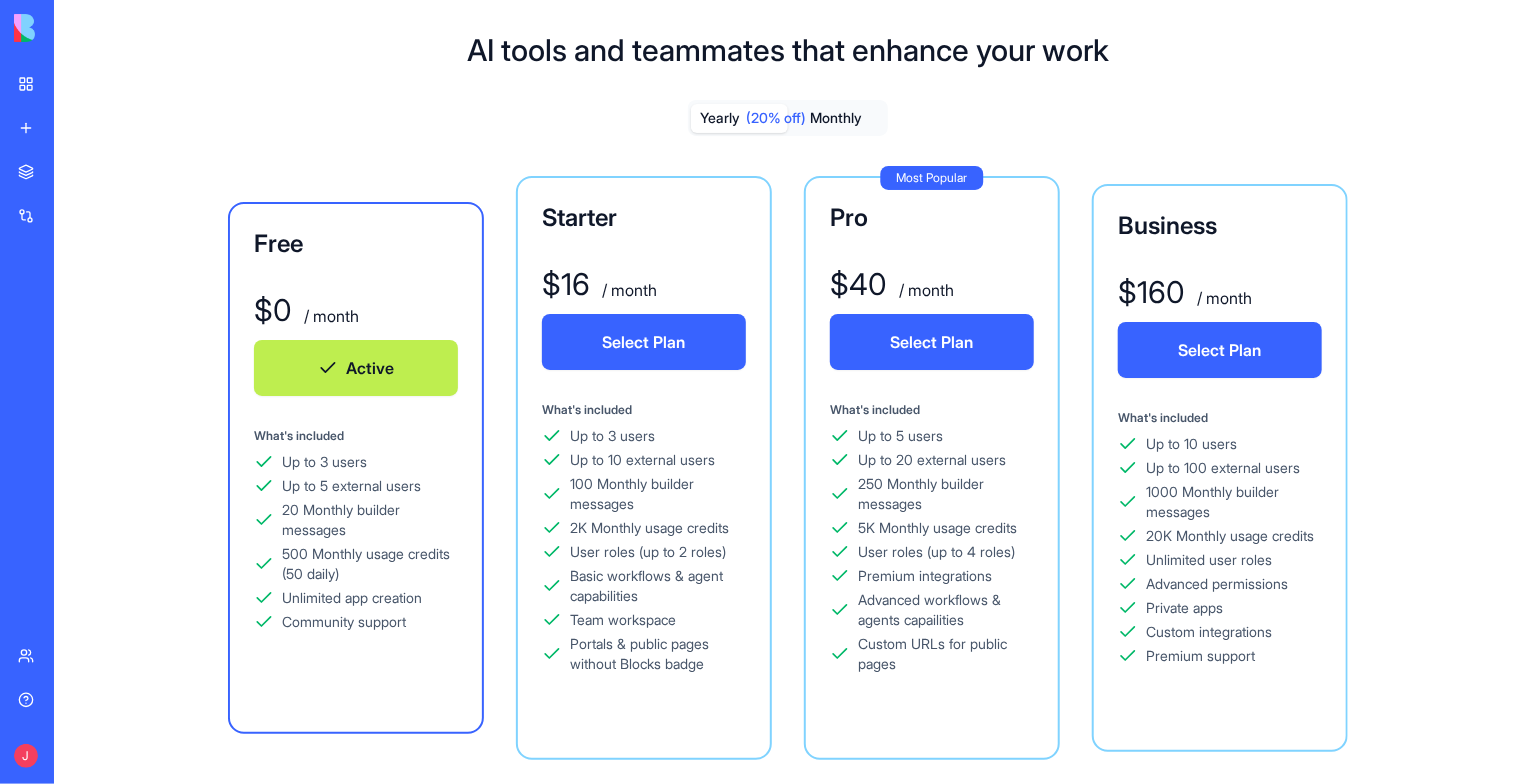 click on "Yearly  (20% off) Monthly Free $ 0   / month Active What's included Up to 3 users  Up to 5 external users 20 Monthly builder messages  500 Monthly usage credits (50 daily) Unlimited app creation Community support Starter $ 16   / month Select Plan What's included Up to 3 users  Up to 10 external users 100 Monthly builder messages 2K Monthly usage credits User roles (up to 2 roles) Basic workflows & agent capabilities Team workspace  Portals & public pages without Blocks badge Most Popular Pro $ 40   / month Select Plan What's included Up to 5 users  Up to 20 external users 250 Monthly builder messages 5K Monthly usage credits User roles (up to 4 roles)  Premium integrations Advanced workflows & agents capailities Custom URLs for public pages Business $ 160   / month Select Plan What's included Up to 10 users  Up to 100 external users 1000 Monthly builder messages 20K Monthly usage credits Unlimited user roles  Advanced permissions Private apps Custom integrations Premium support  Custom Custom Pricing" at bounding box center [788, 572] 